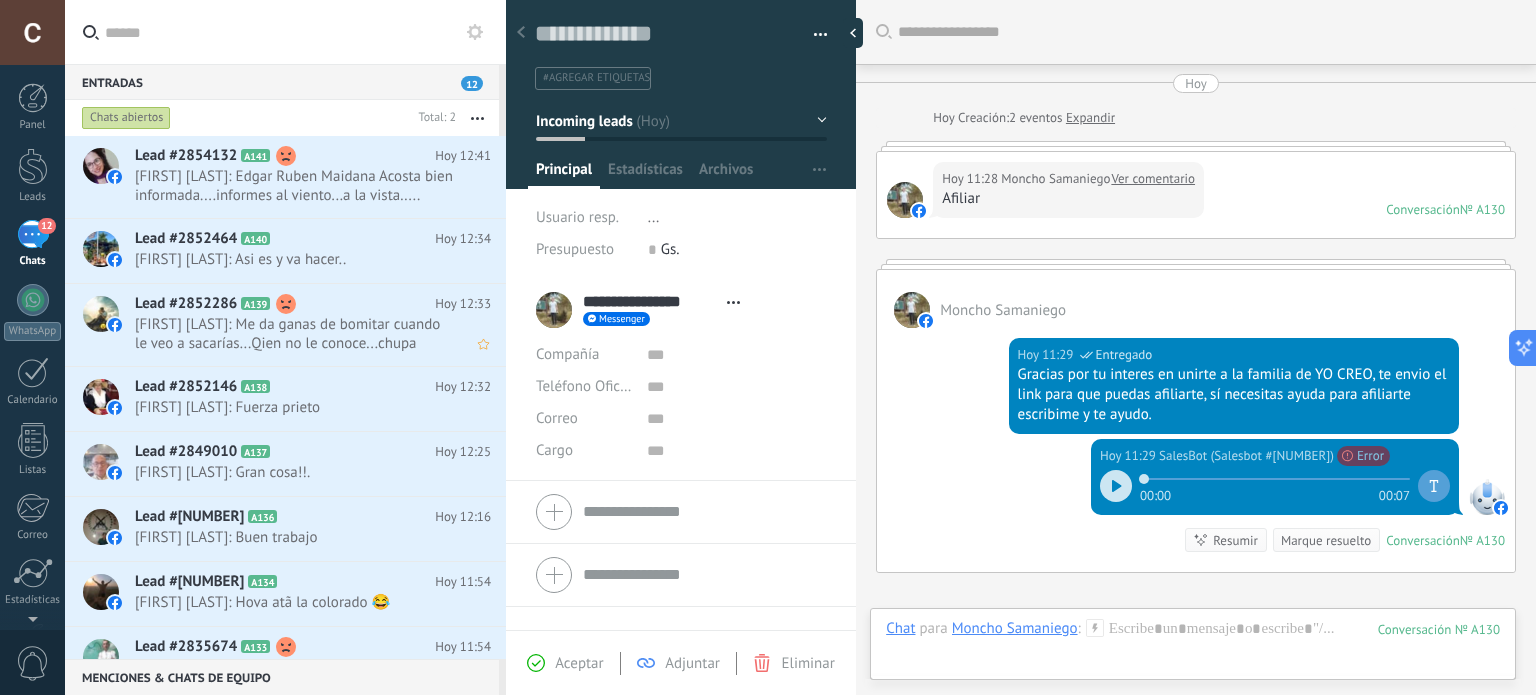 scroll, scrollTop: 0, scrollLeft: 0, axis: both 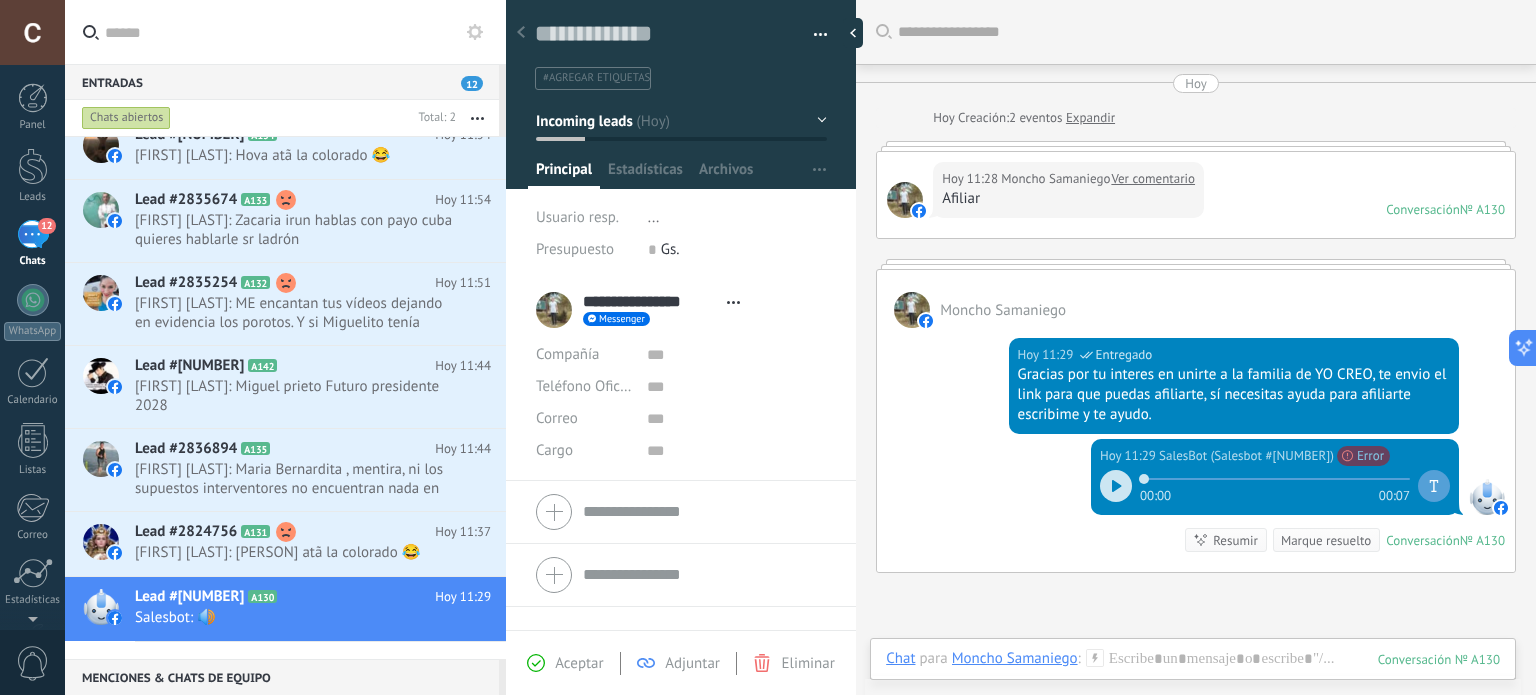 click on "Ver comentario" at bounding box center [1153, 179] 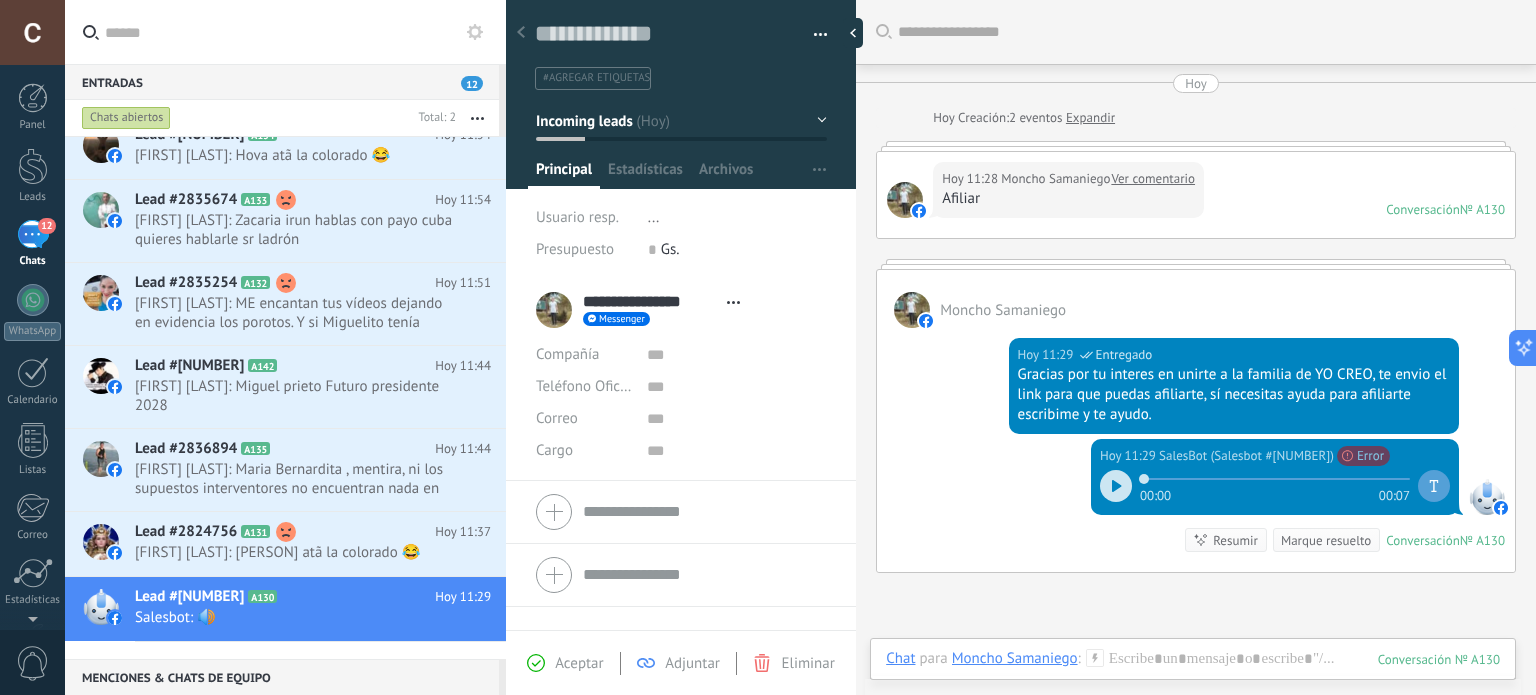 click at bounding box center (477, 118) 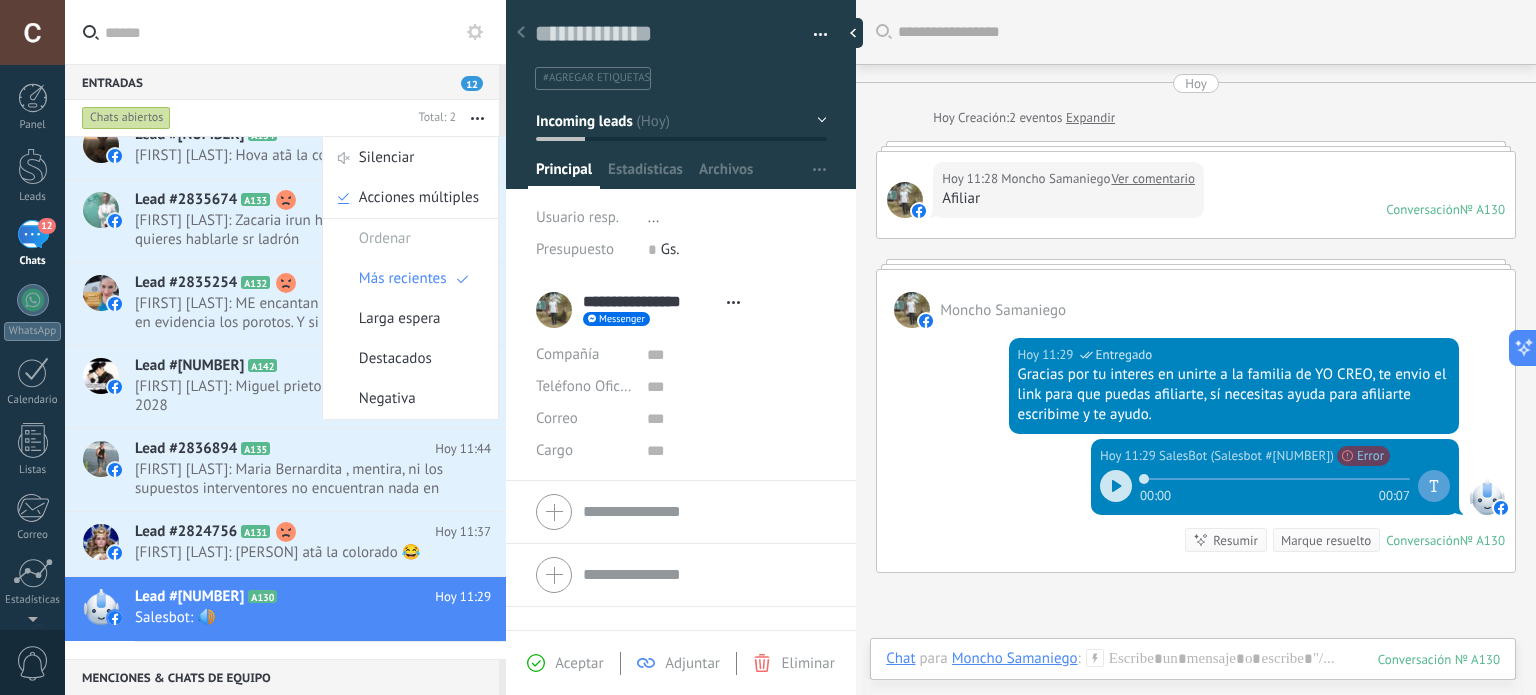 click on "Chats abiertos" at bounding box center [126, 118] 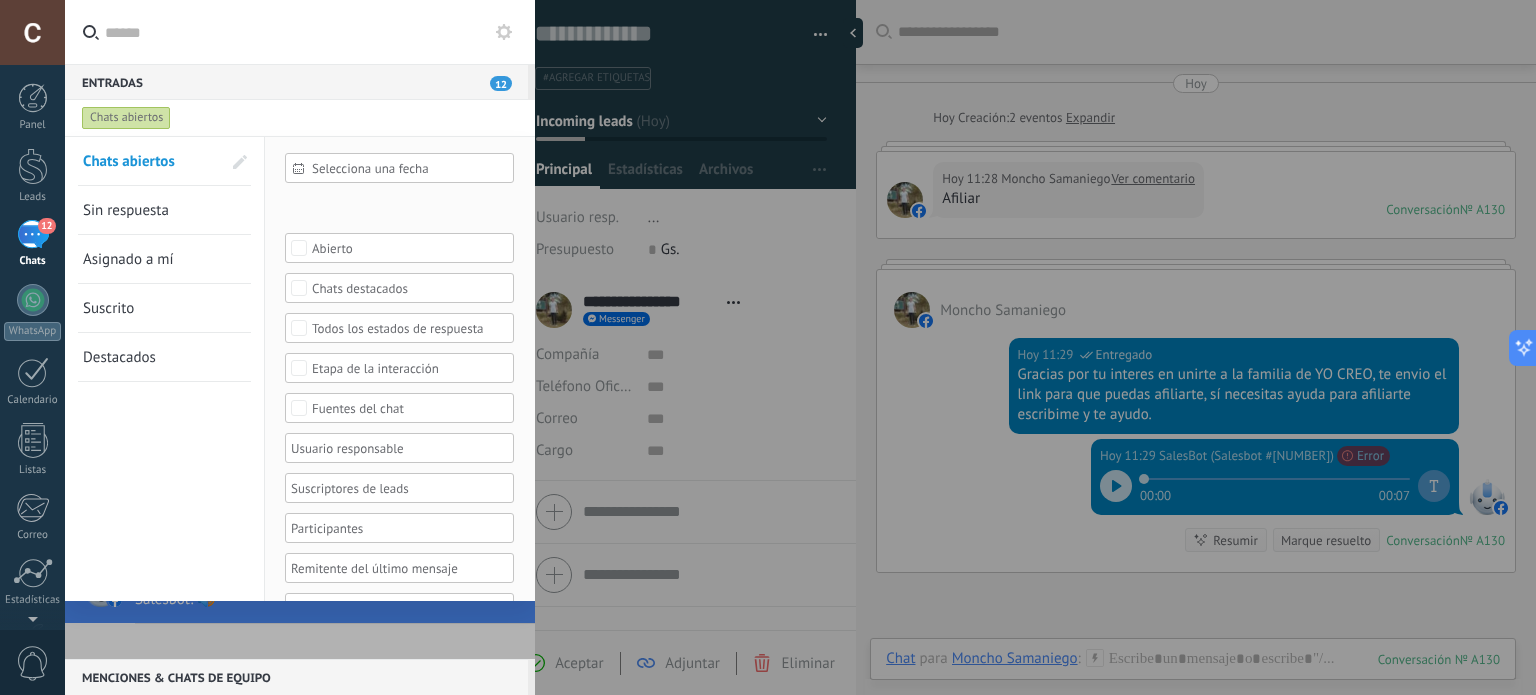 scroll, scrollTop: 79, scrollLeft: 0, axis: vertical 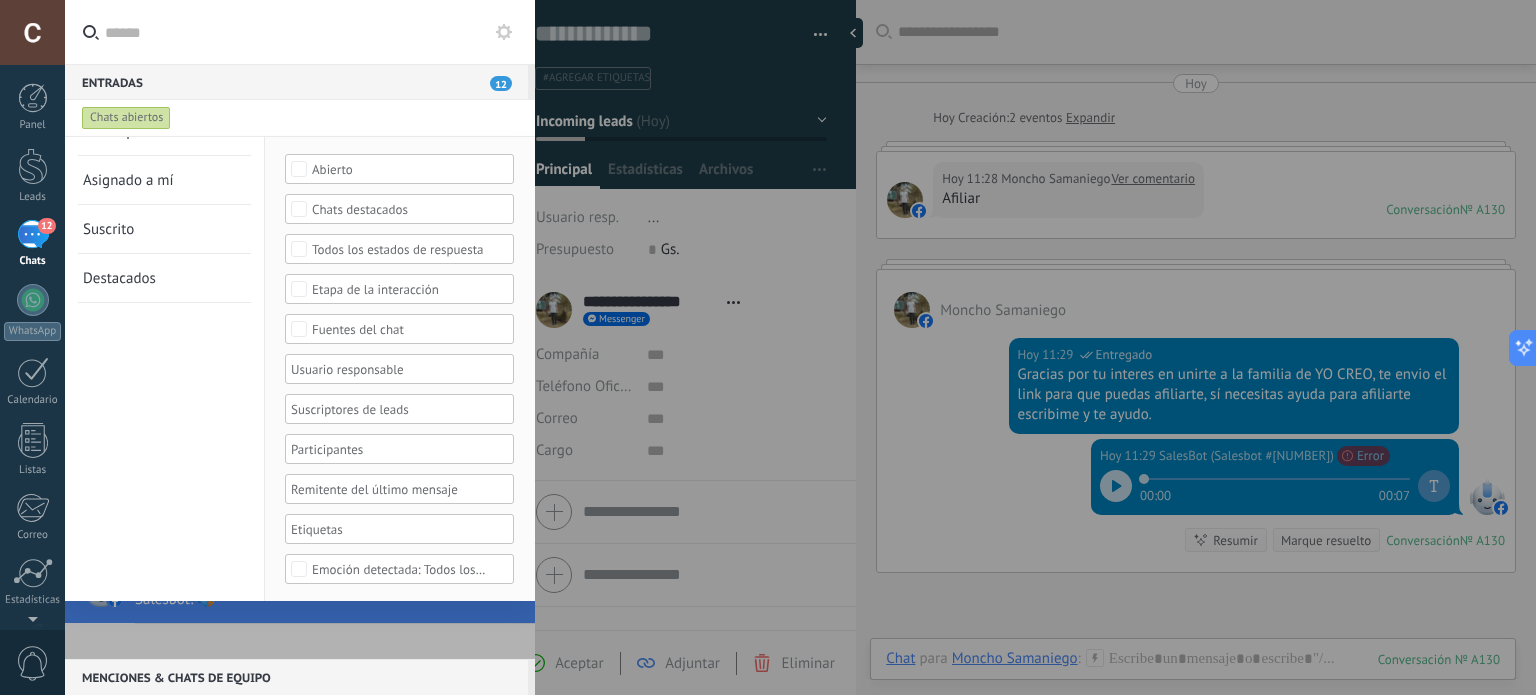 click on "Etapa de la interacción" at bounding box center [400, 169] 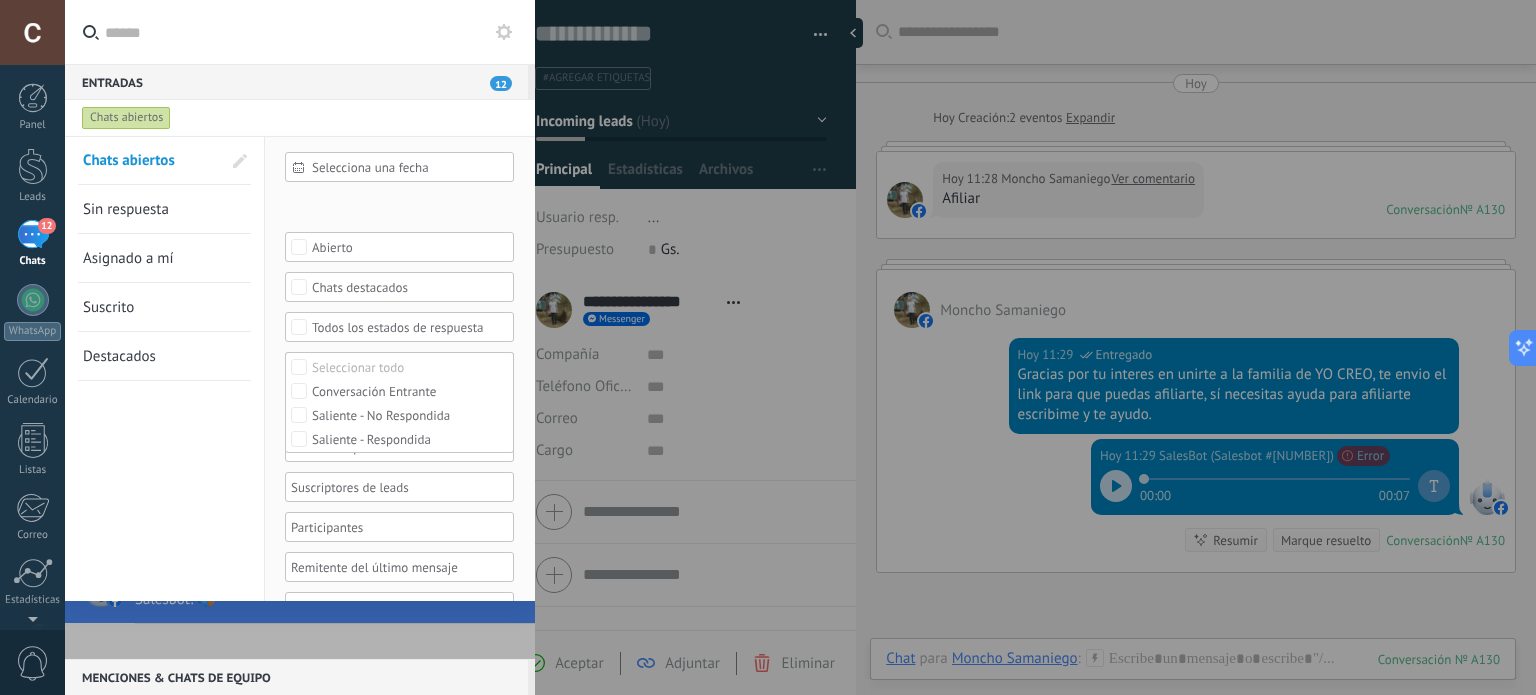scroll, scrollTop: 0, scrollLeft: 0, axis: both 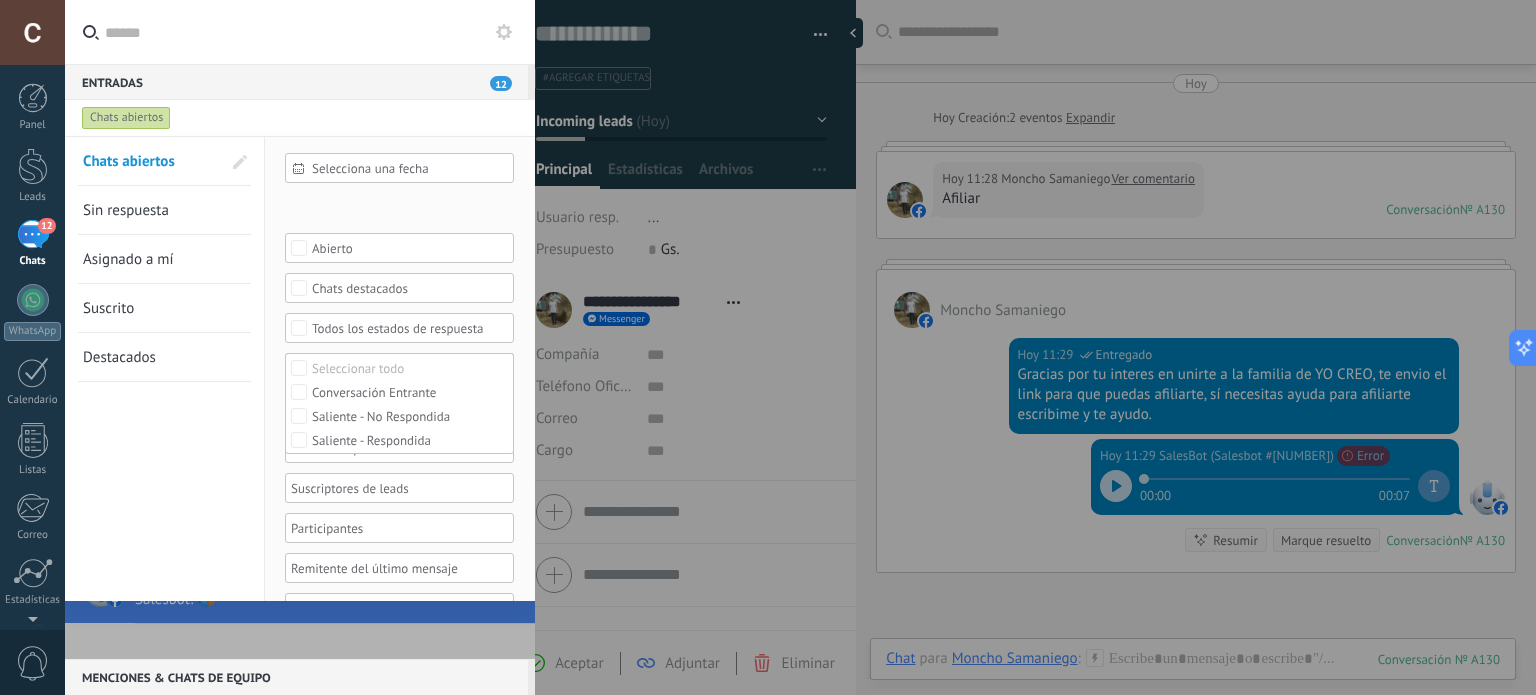 click on "Incoming leads Contacto inicial Negociación Debate contractual Discusión de contrato Logrado con éxito Venta Perdido" at bounding box center (0, 0) 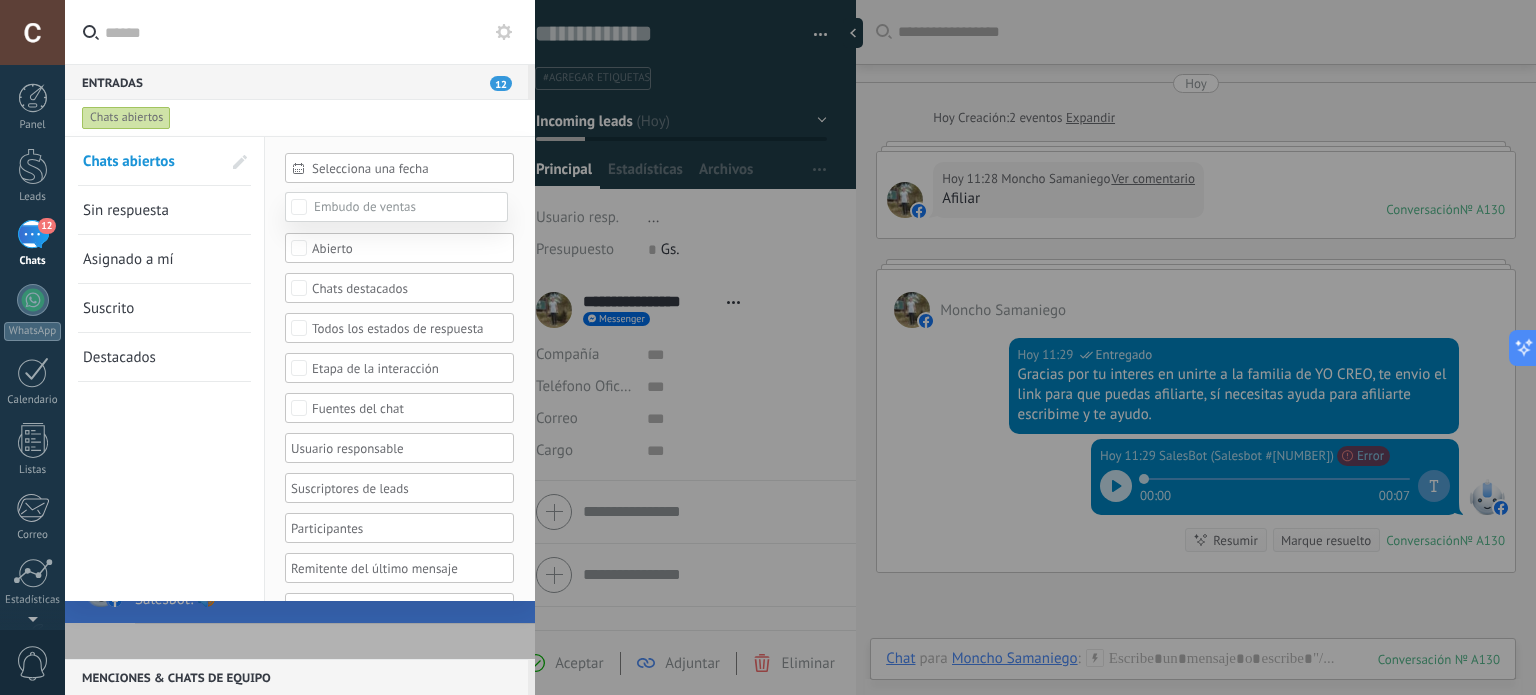 click on "Contacto inicial" at bounding box center [0, 0] 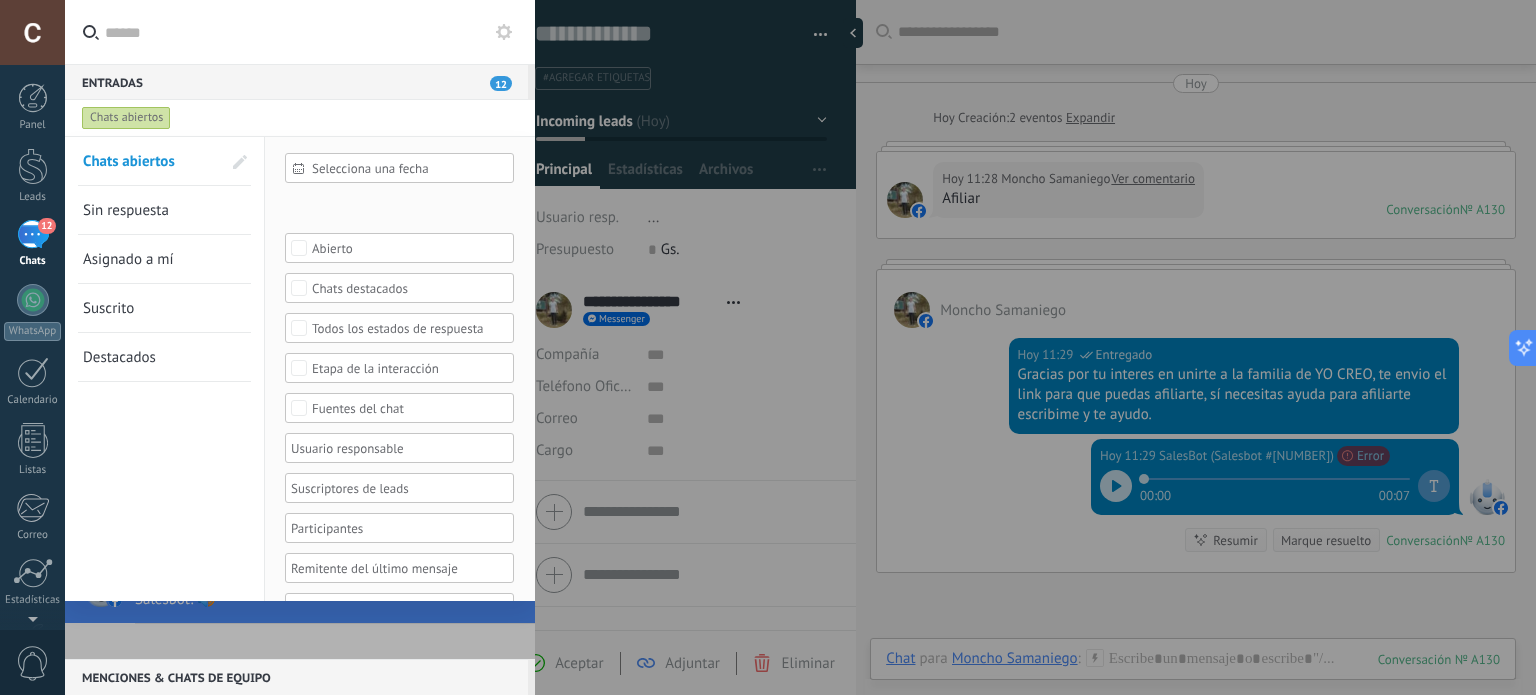 click on "Destacados" at bounding box center (164, 357) 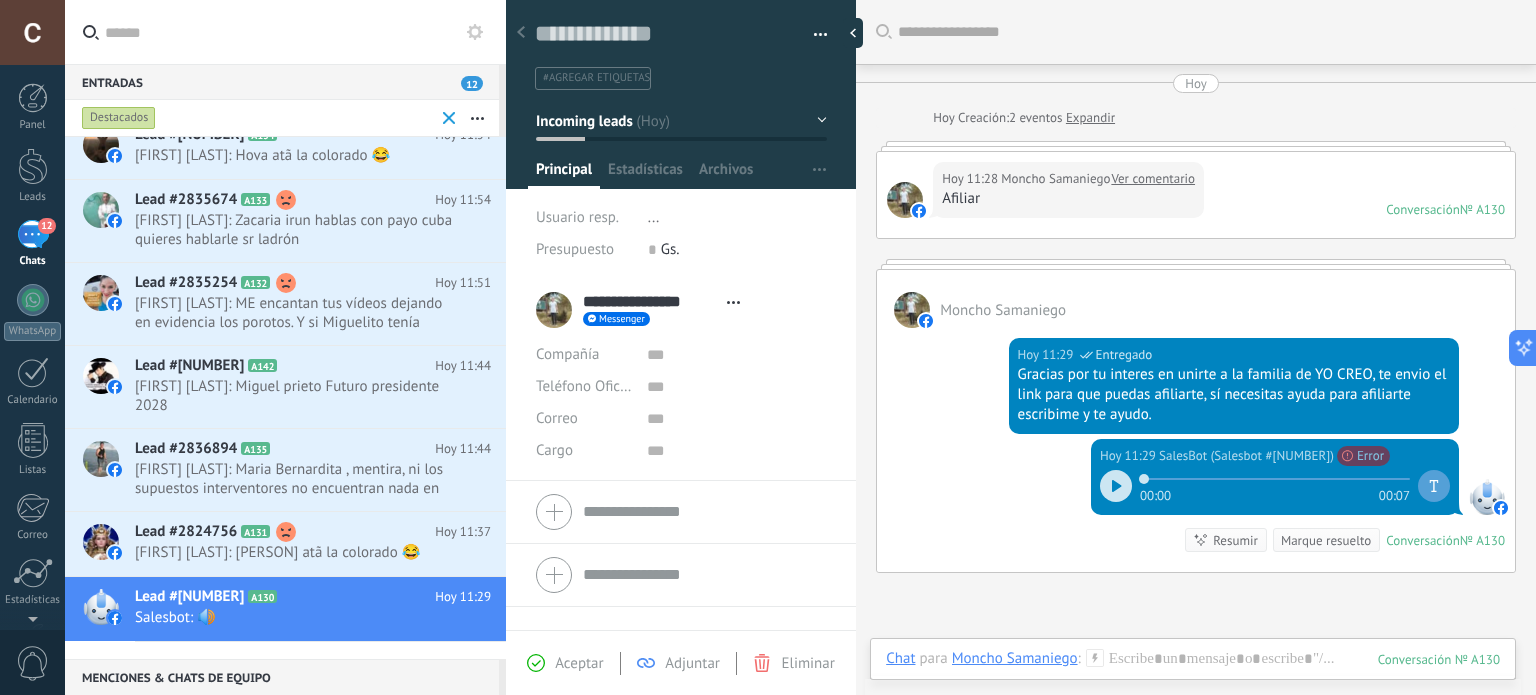 scroll, scrollTop: 0, scrollLeft: 0, axis: both 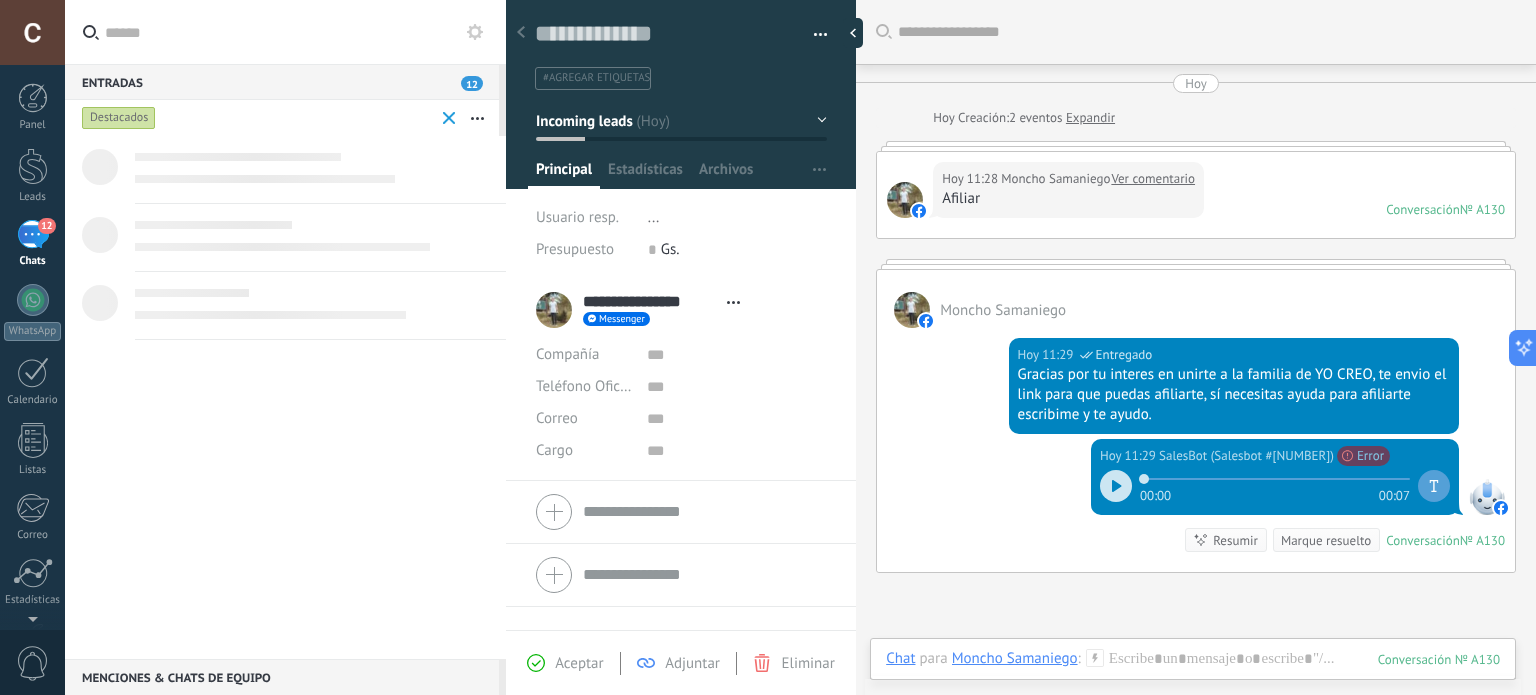 click on "Destacados" at bounding box center [119, 118] 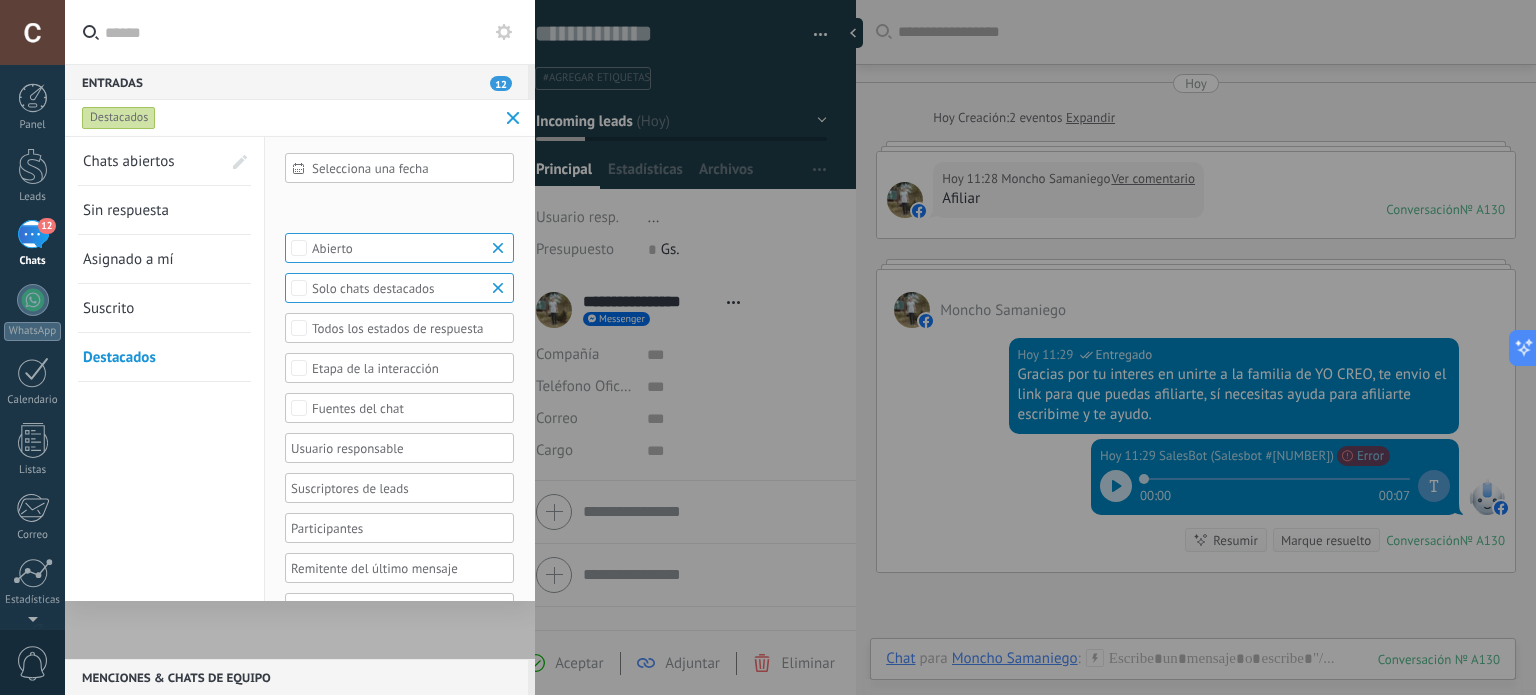 click on "Sin respuesta" at bounding box center [126, 210] 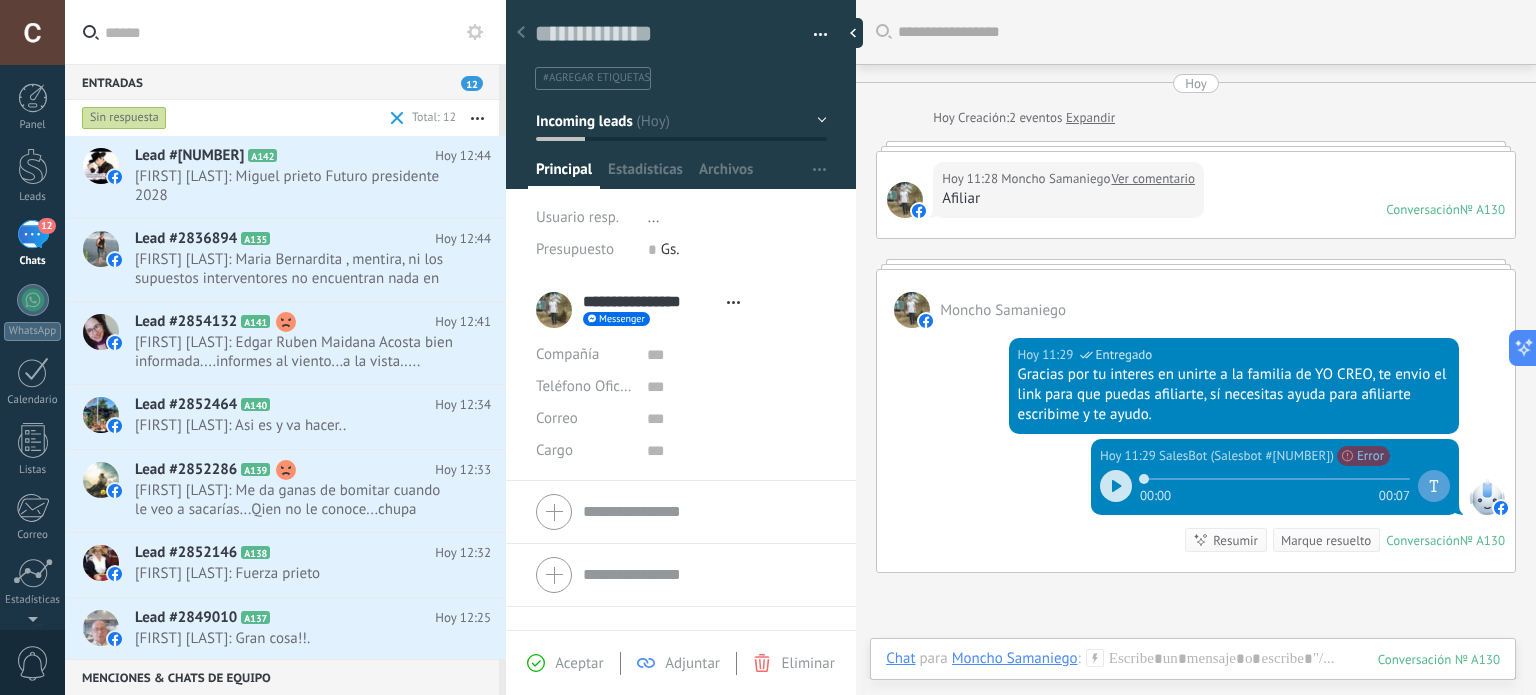 click on "Sin respuesta" at bounding box center [124, 118] 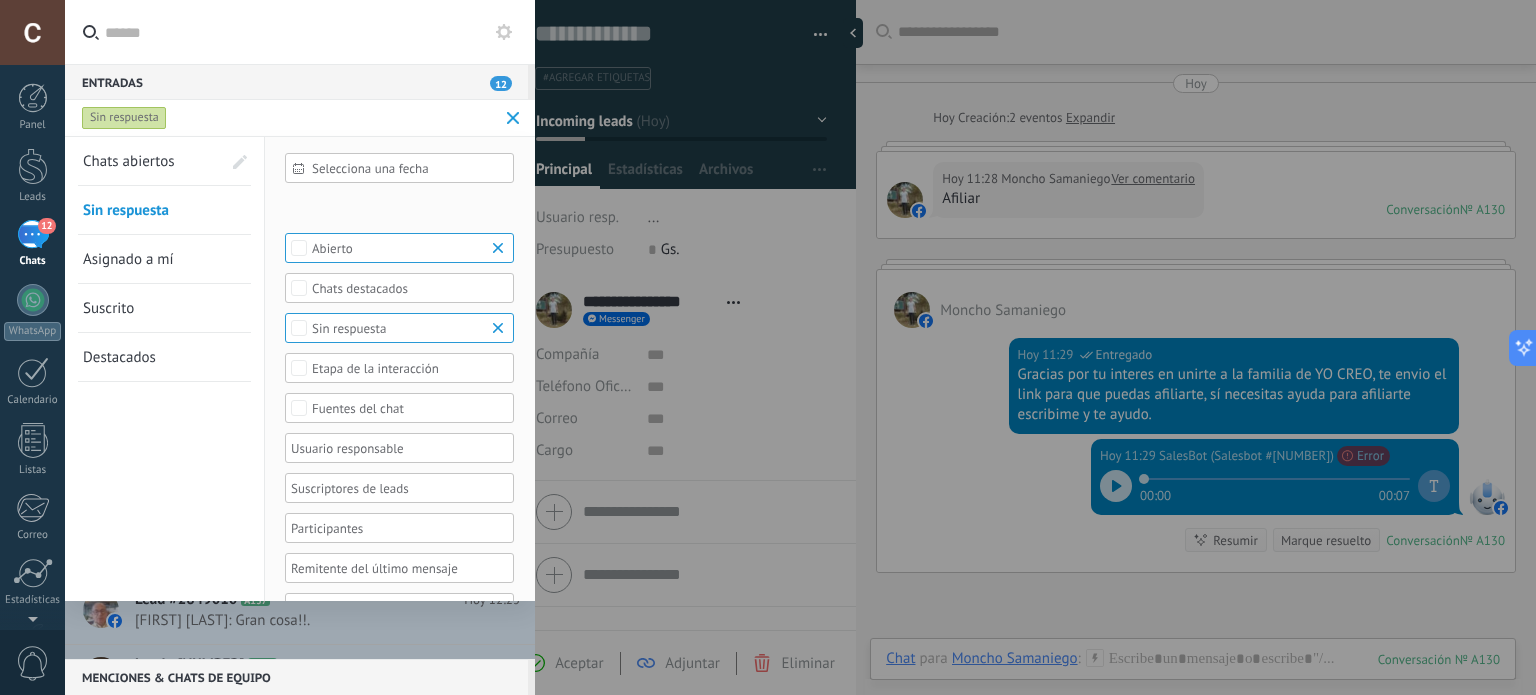click on "Asignado a mí" at bounding box center (128, 259) 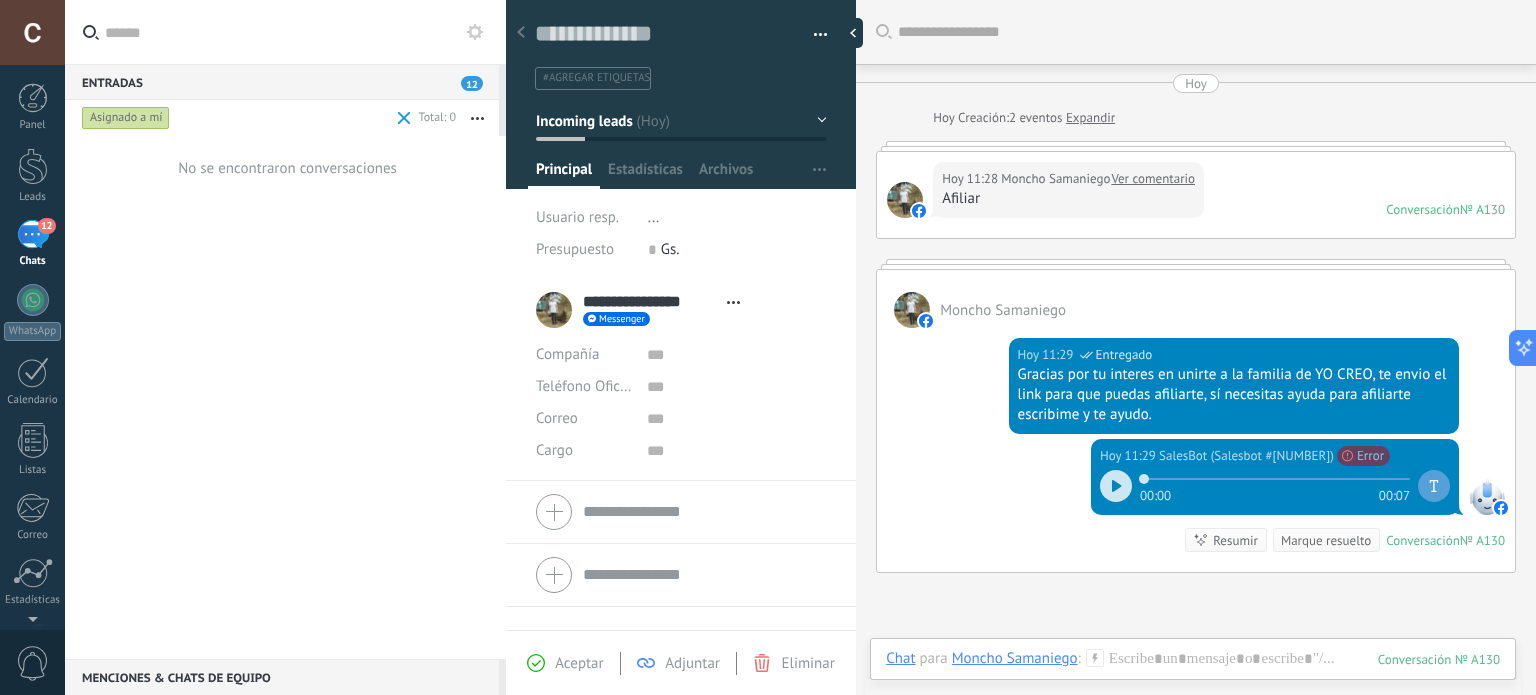 click on "Asignado a mí" at bounding box center [126, 118] 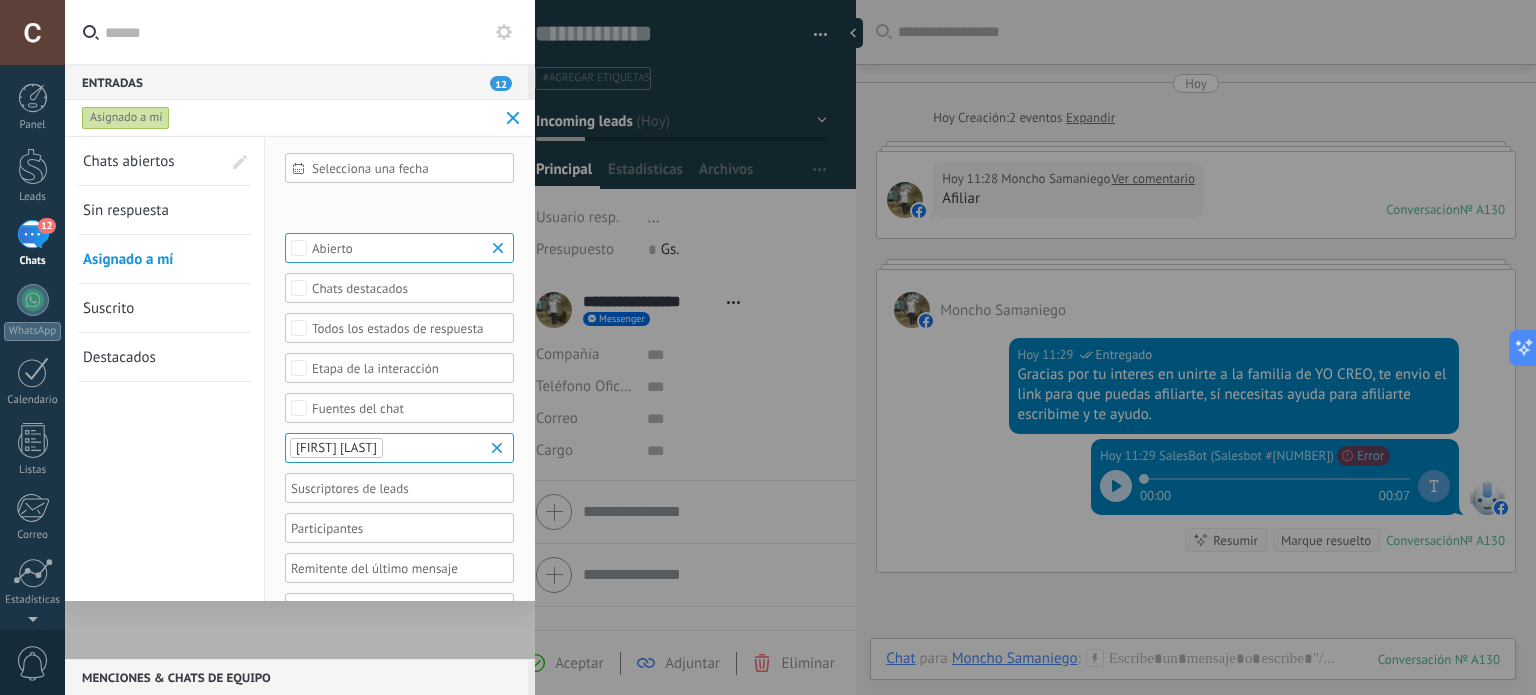 click on "Chats abiertos" at bounding box center [129, 161] 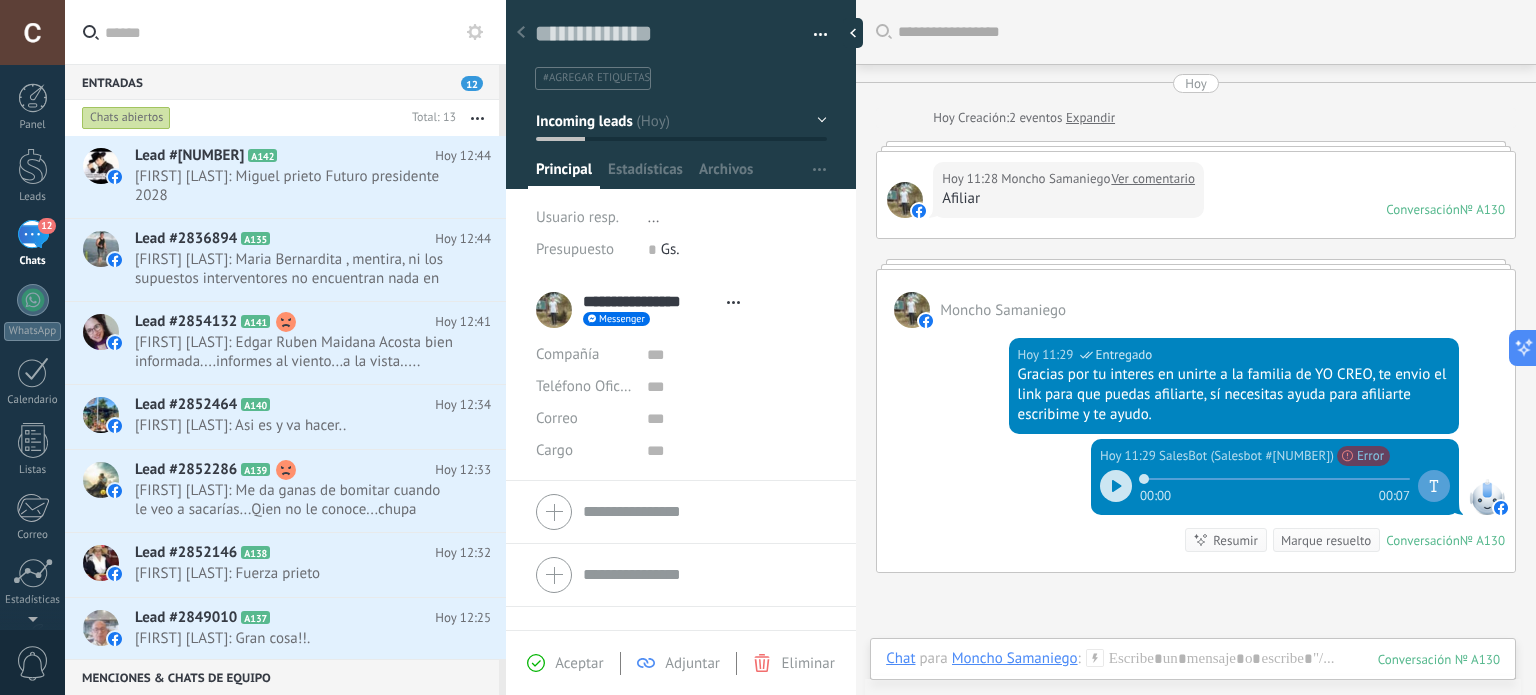 click on "Chats abiertos" at bounding box center [126, 118] 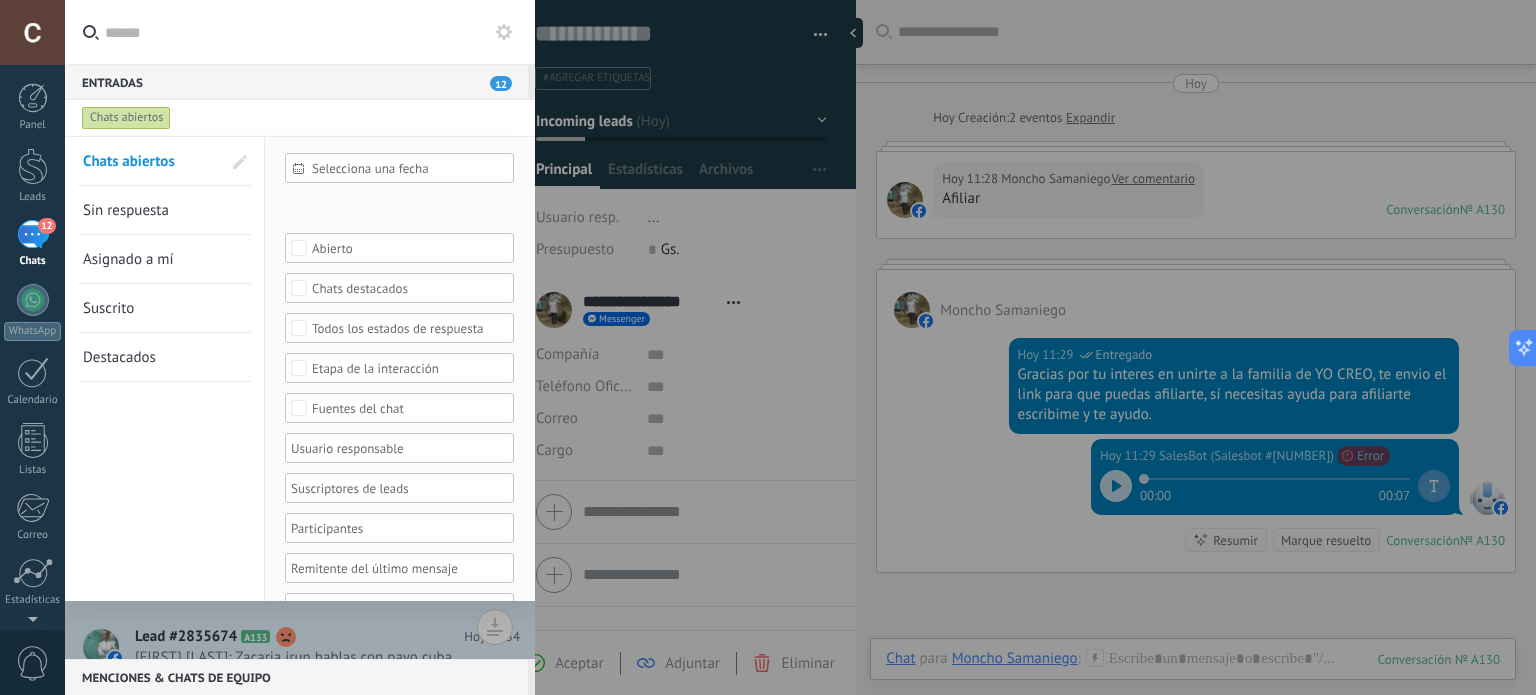 scroll, scrollTop: 161, scrollLeft: 0, axis: vertical 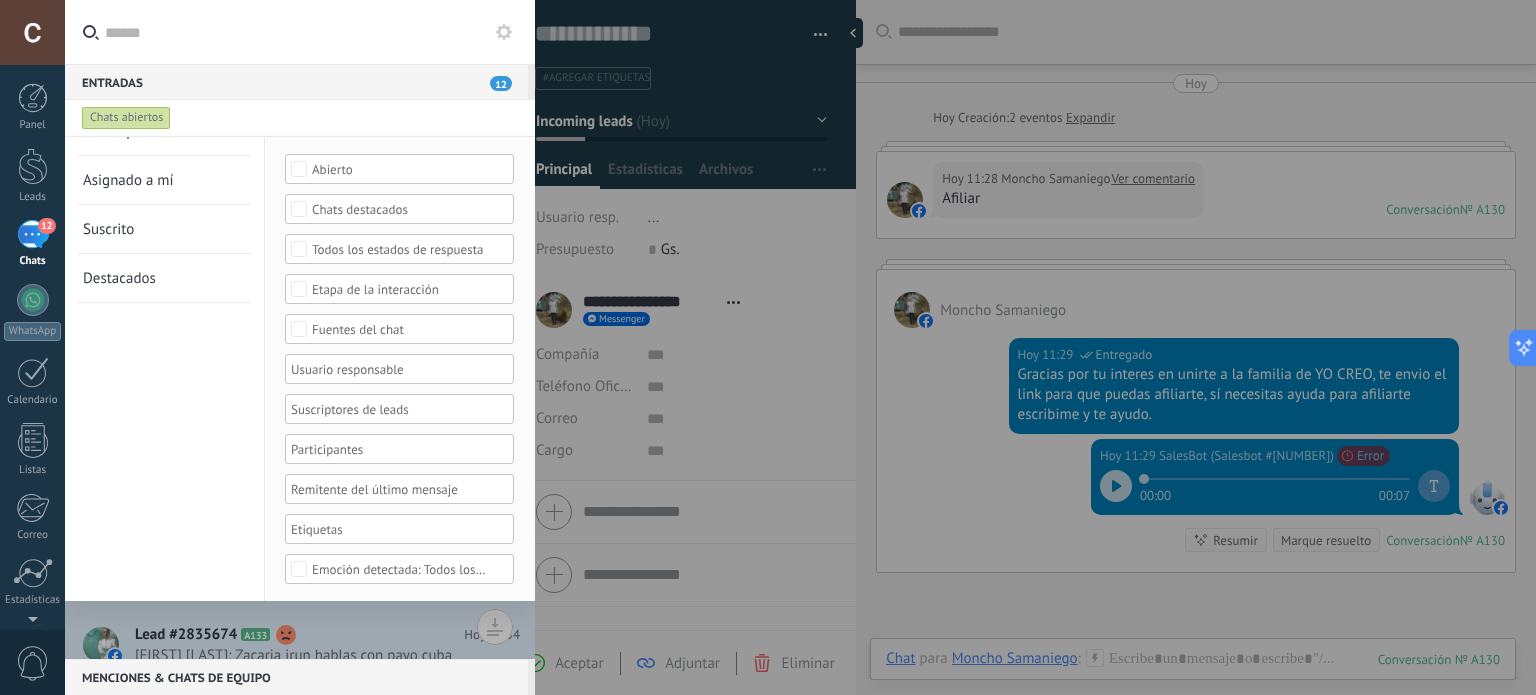 click at bounding box center [768, 347] 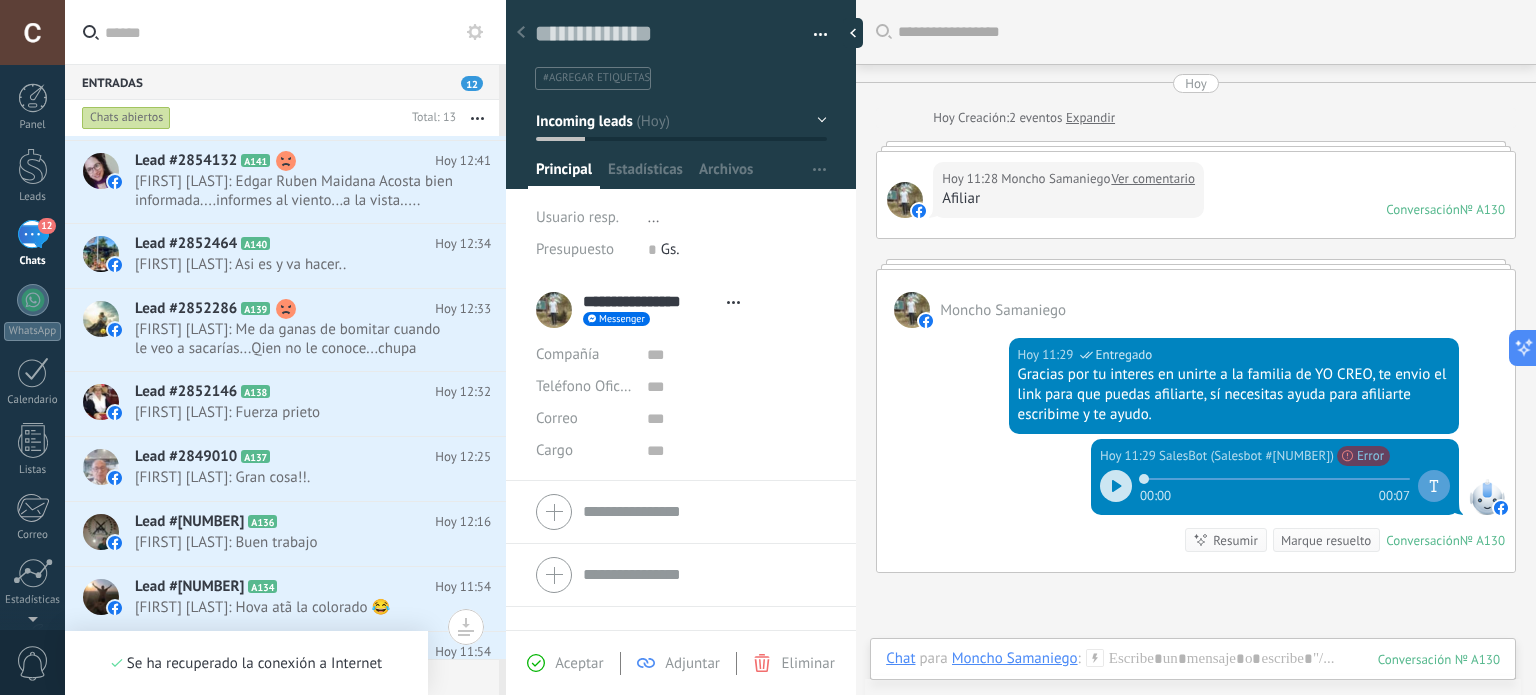 scroll, scrollTop: 0, scrollLeft: 0, axis: both 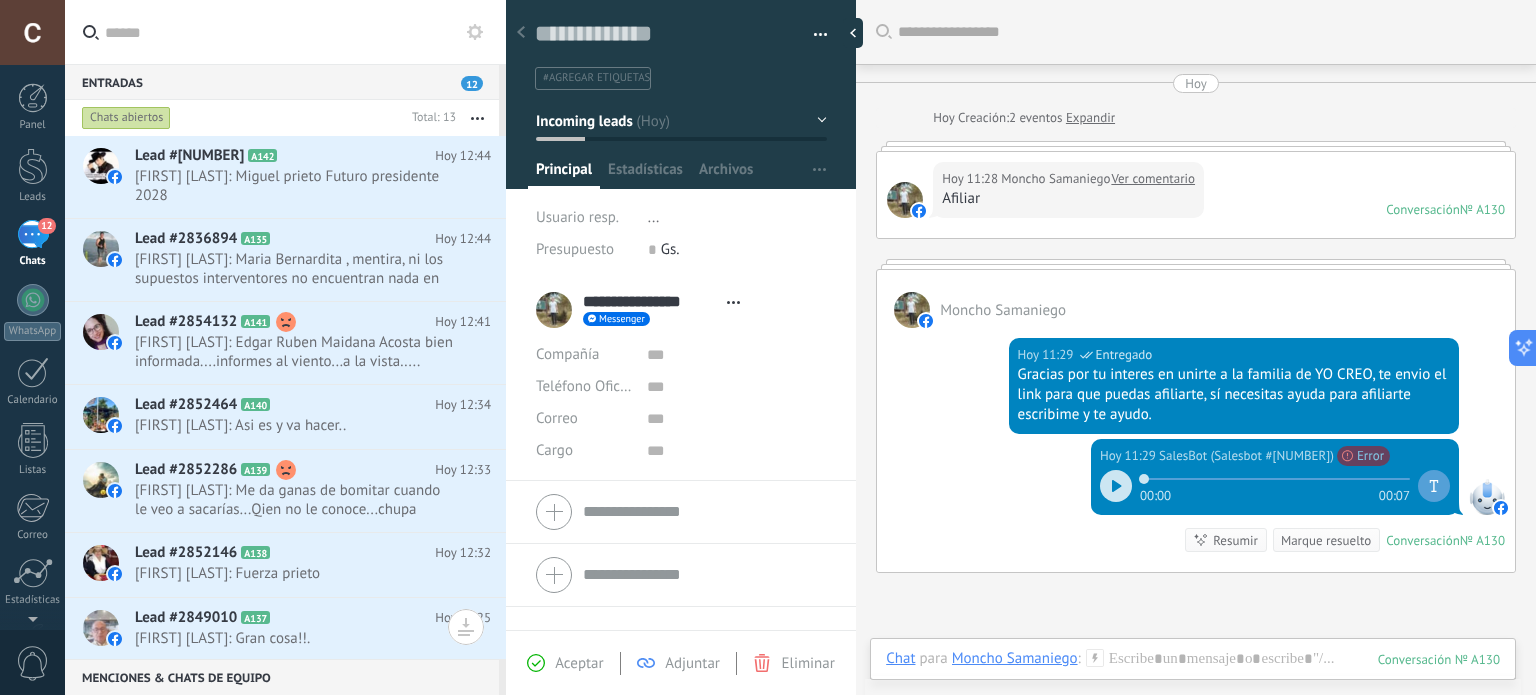 click on "12" at bounding box center (33, 234) 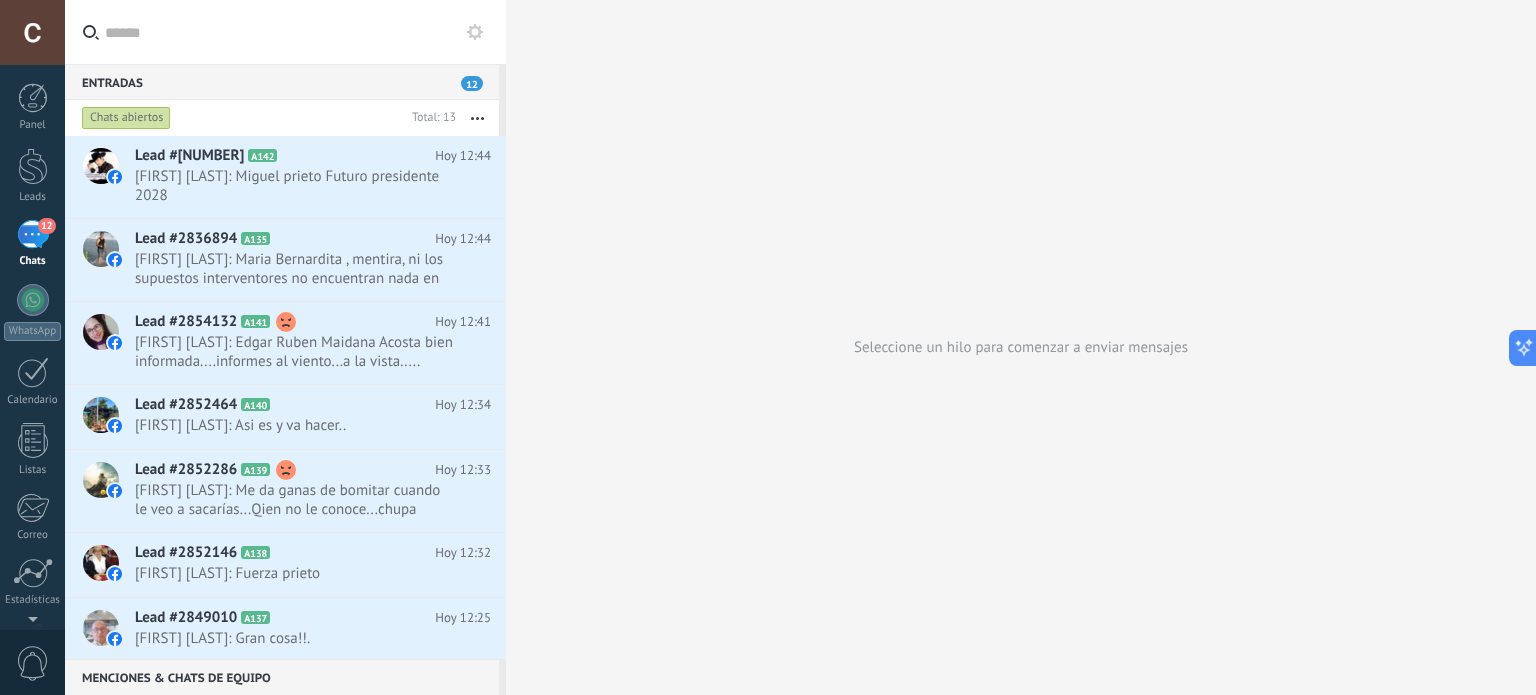 click at bounding box center [477, 118] 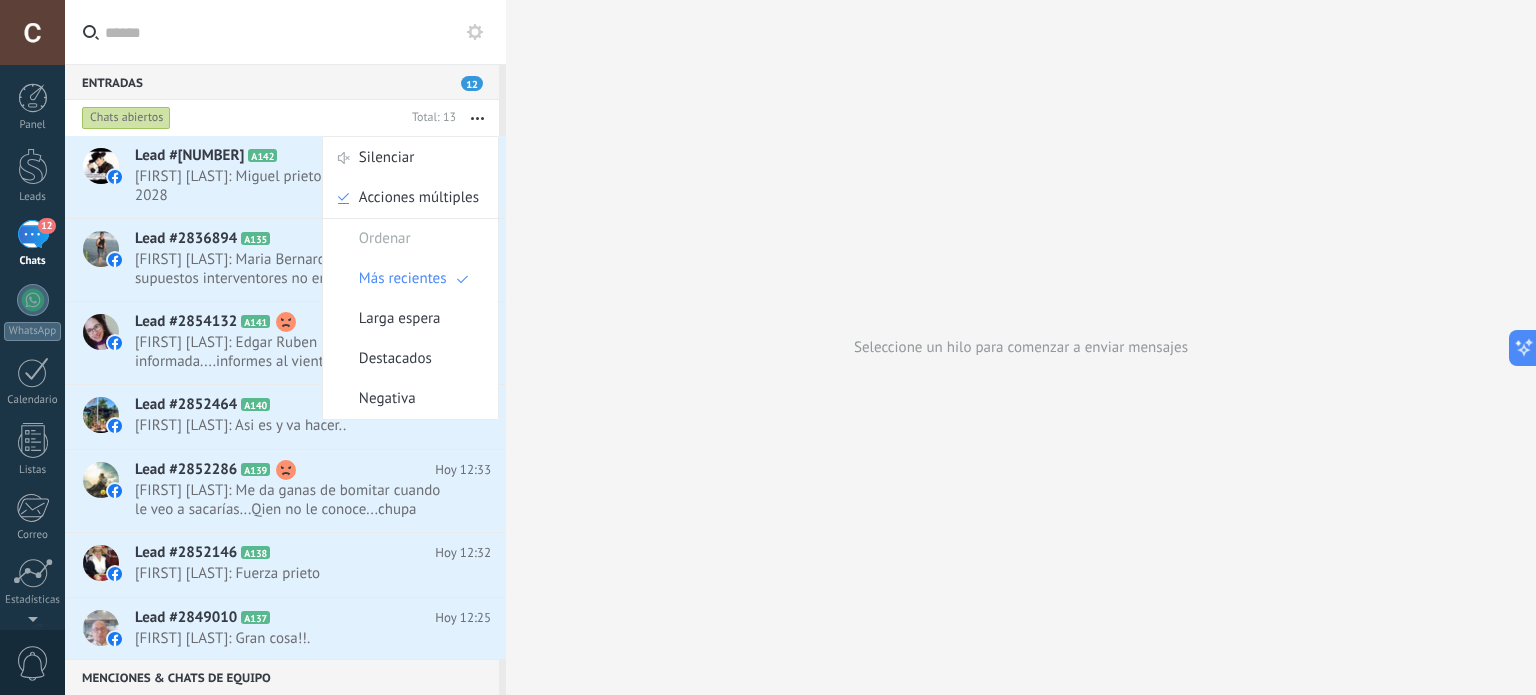 type 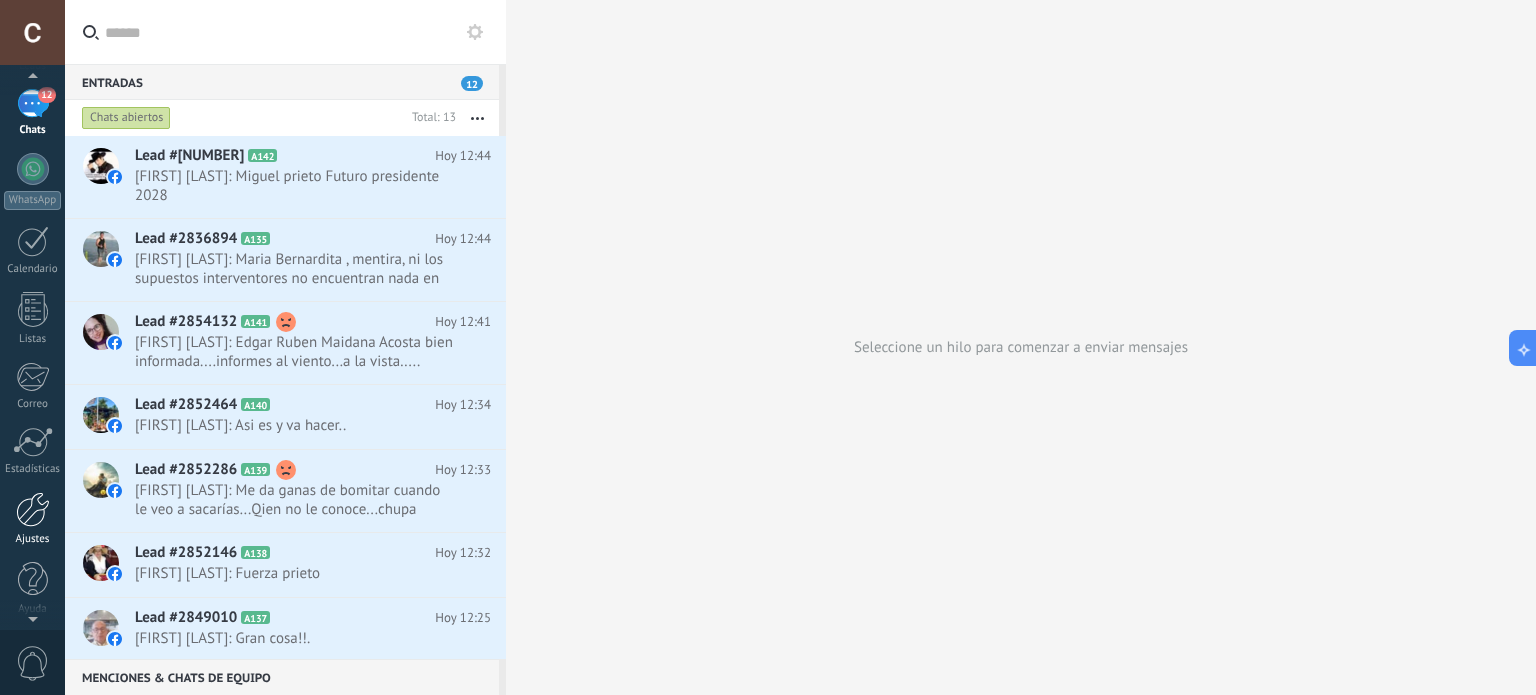 click on "Ajustes" at bounding box center [32, 519] 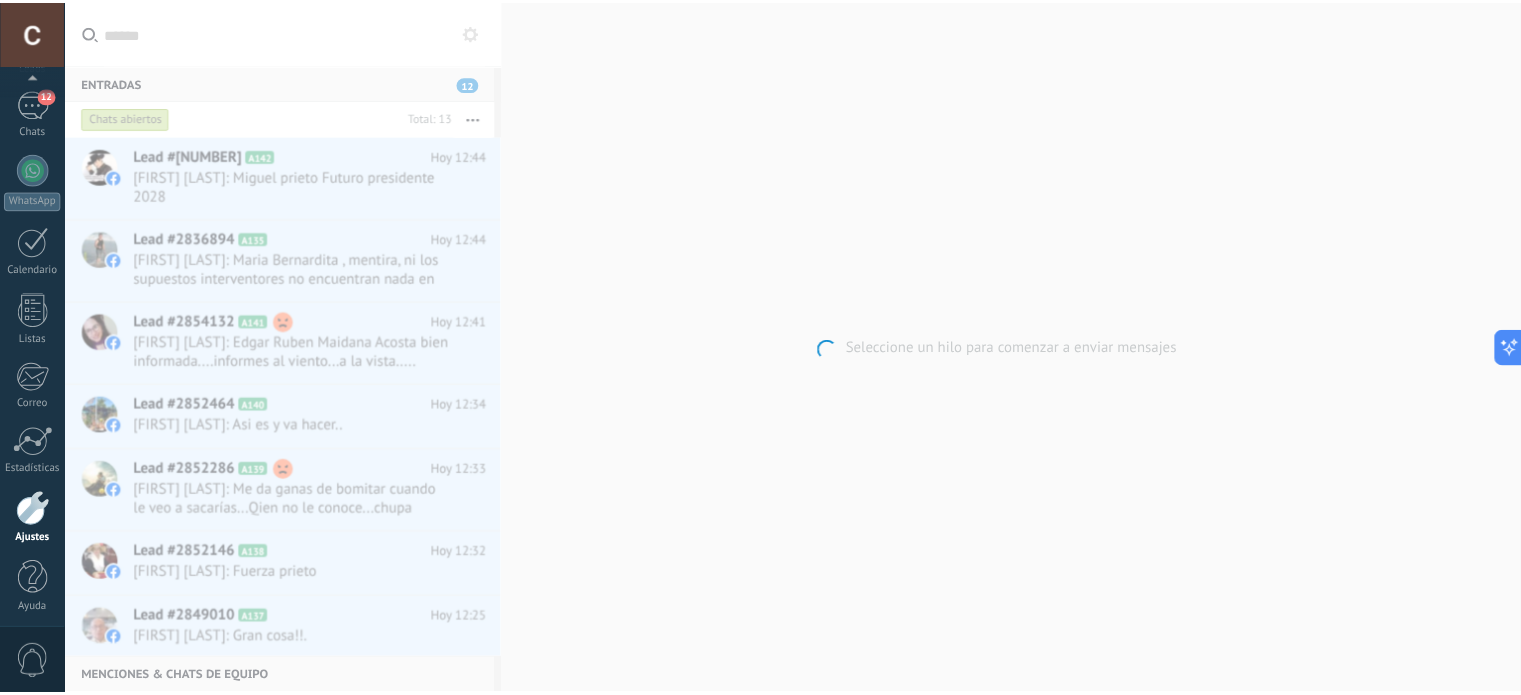 scroll, scrollTop: 136, scrollLeft: 0, axis: vertical 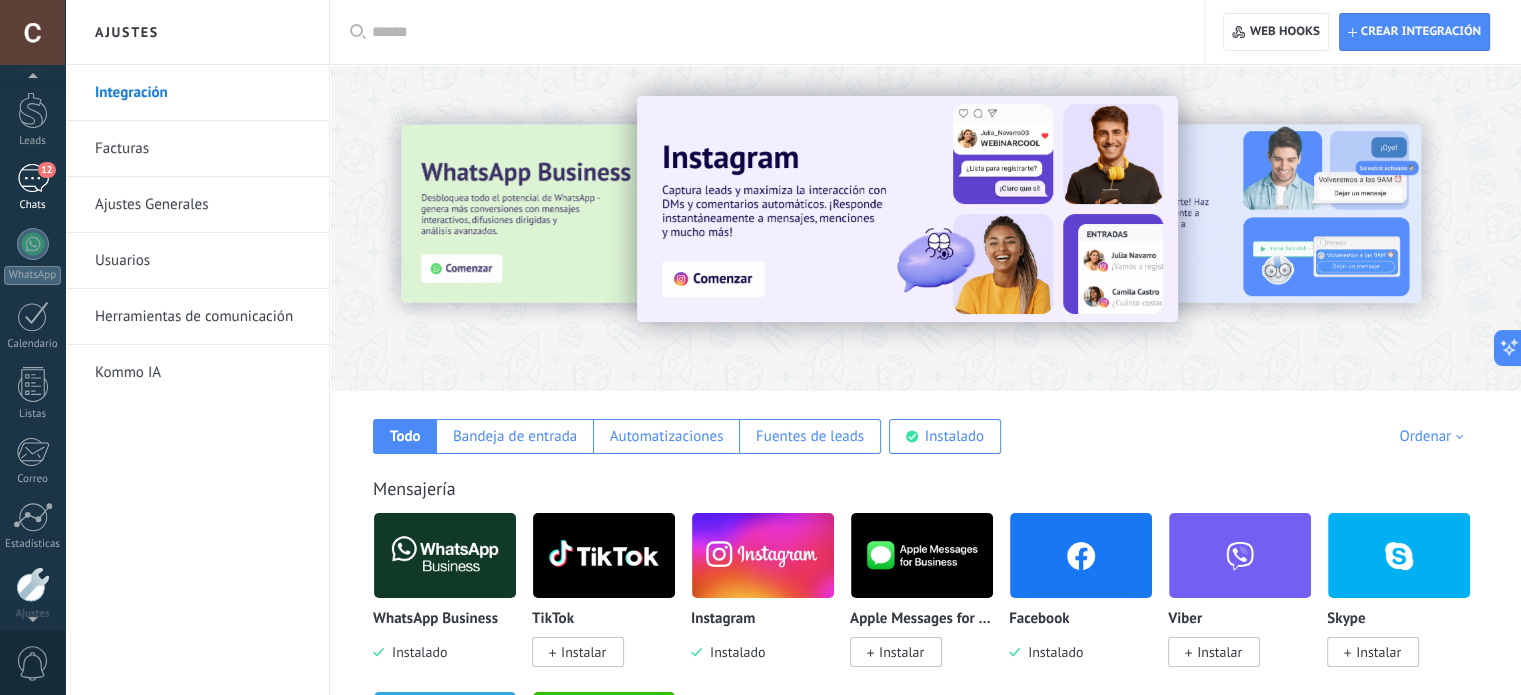 click on "12
Chats" at bounding box center (32, 188) 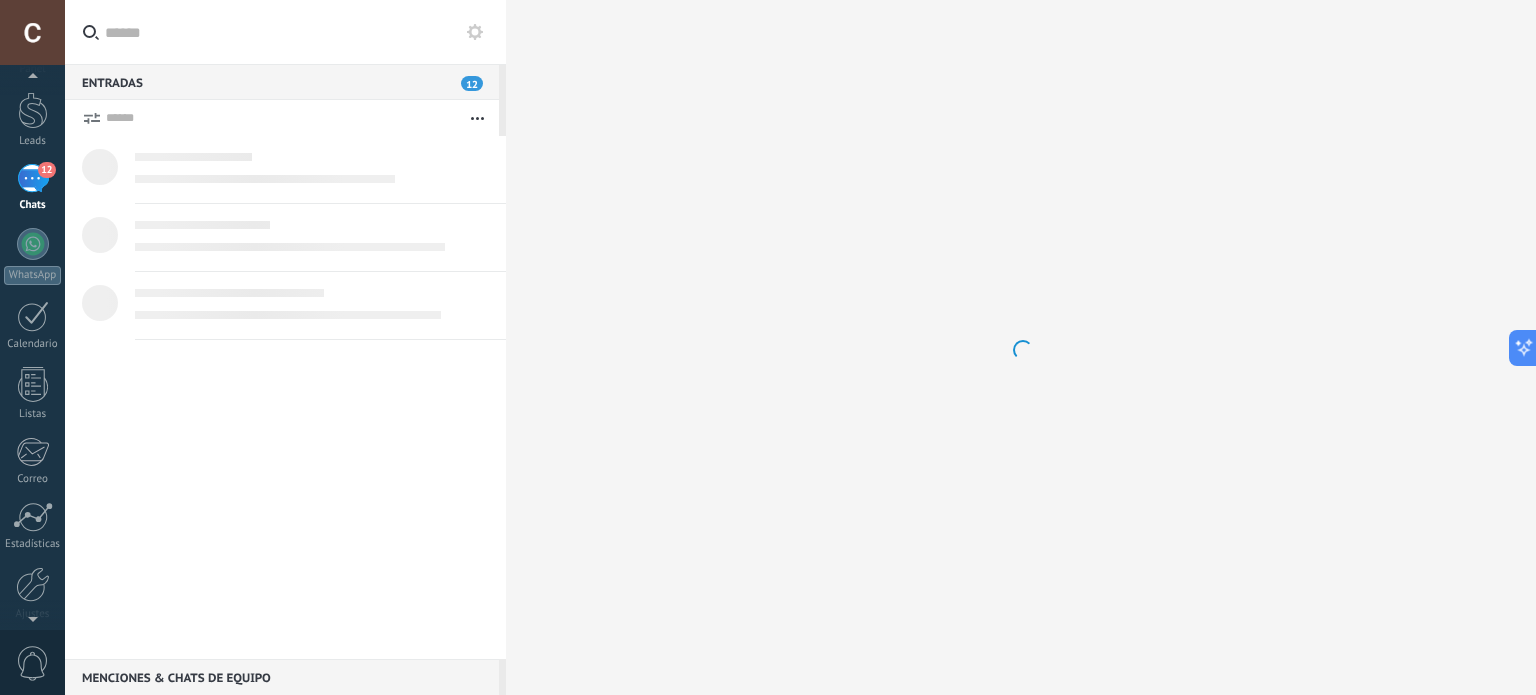 scroll, scrollTop: 0, scrollLeft: 0, axis: both 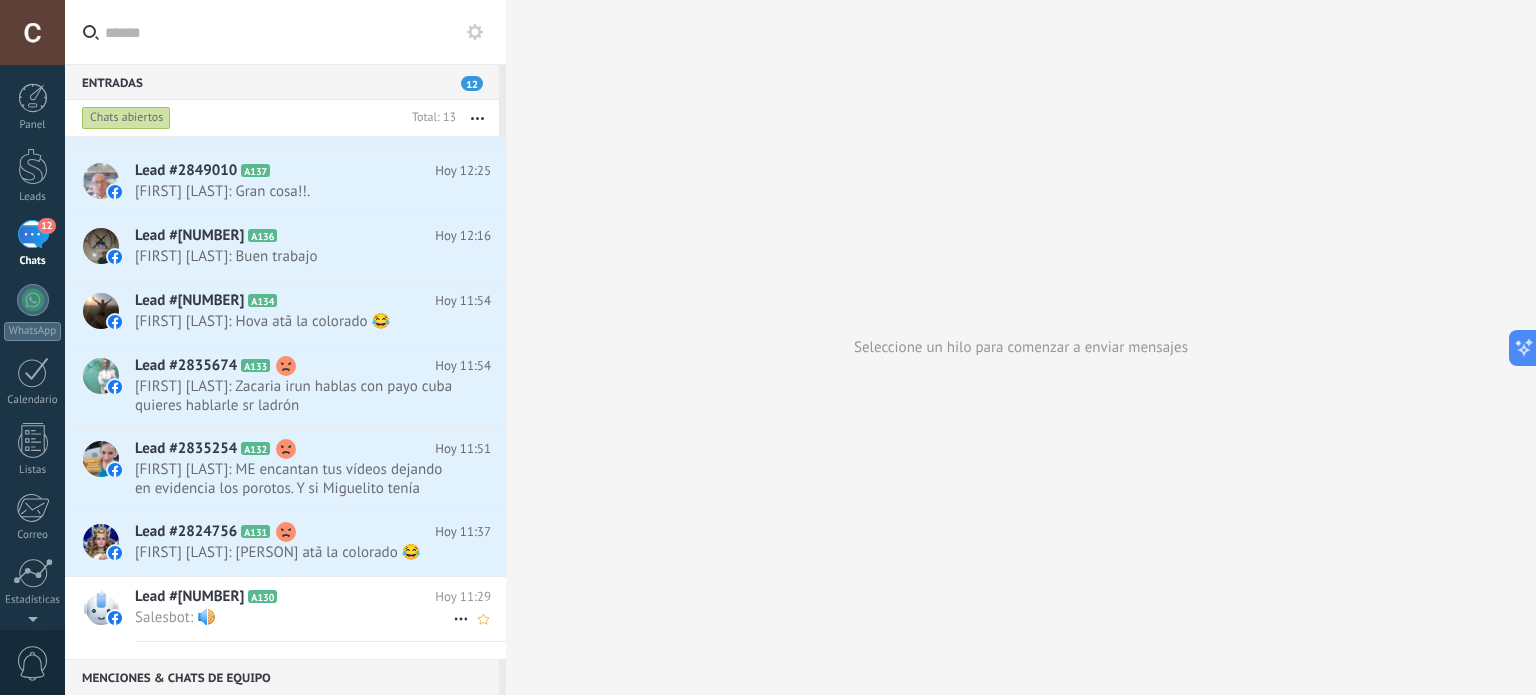 click at bounding box center (461, 619) 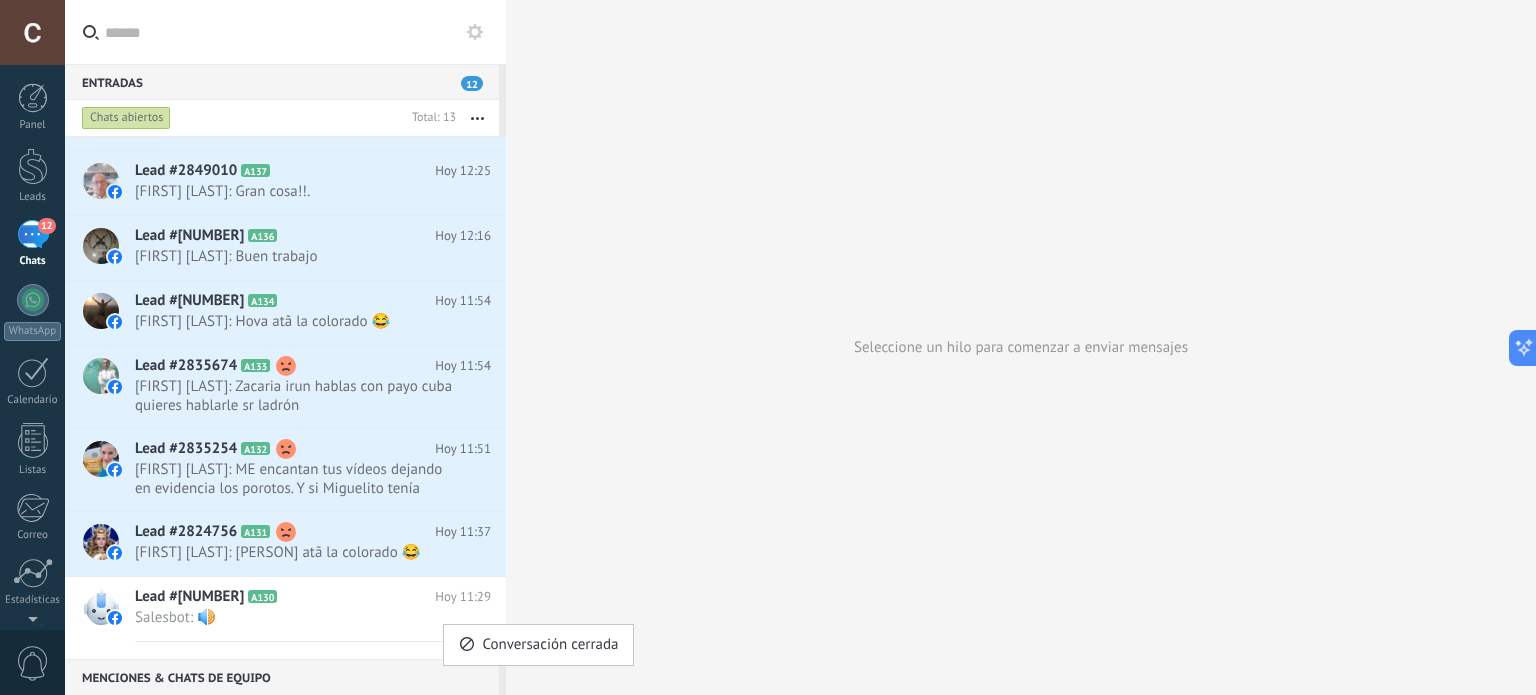 click at bounding box center (768, 347) 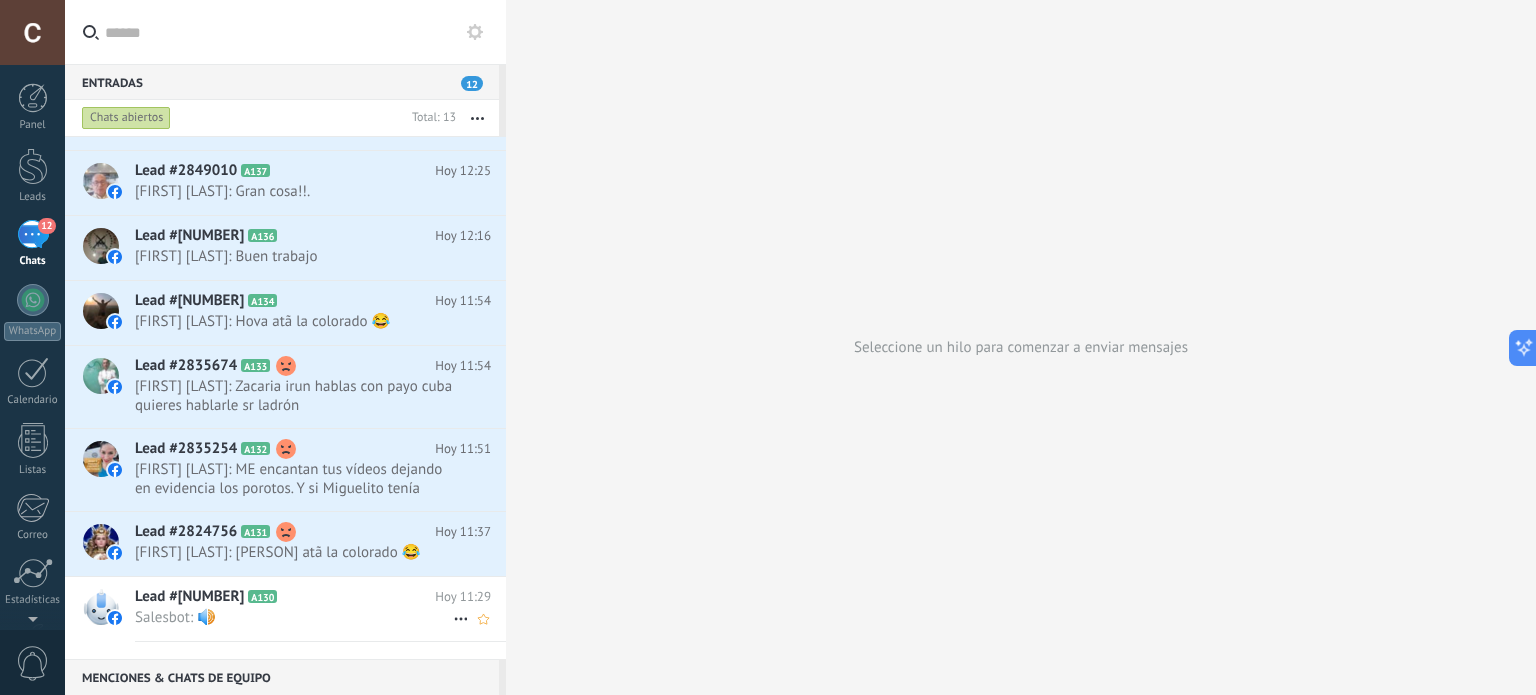 click on "Salesbot: 🔊" at bounding box center (294, 617) 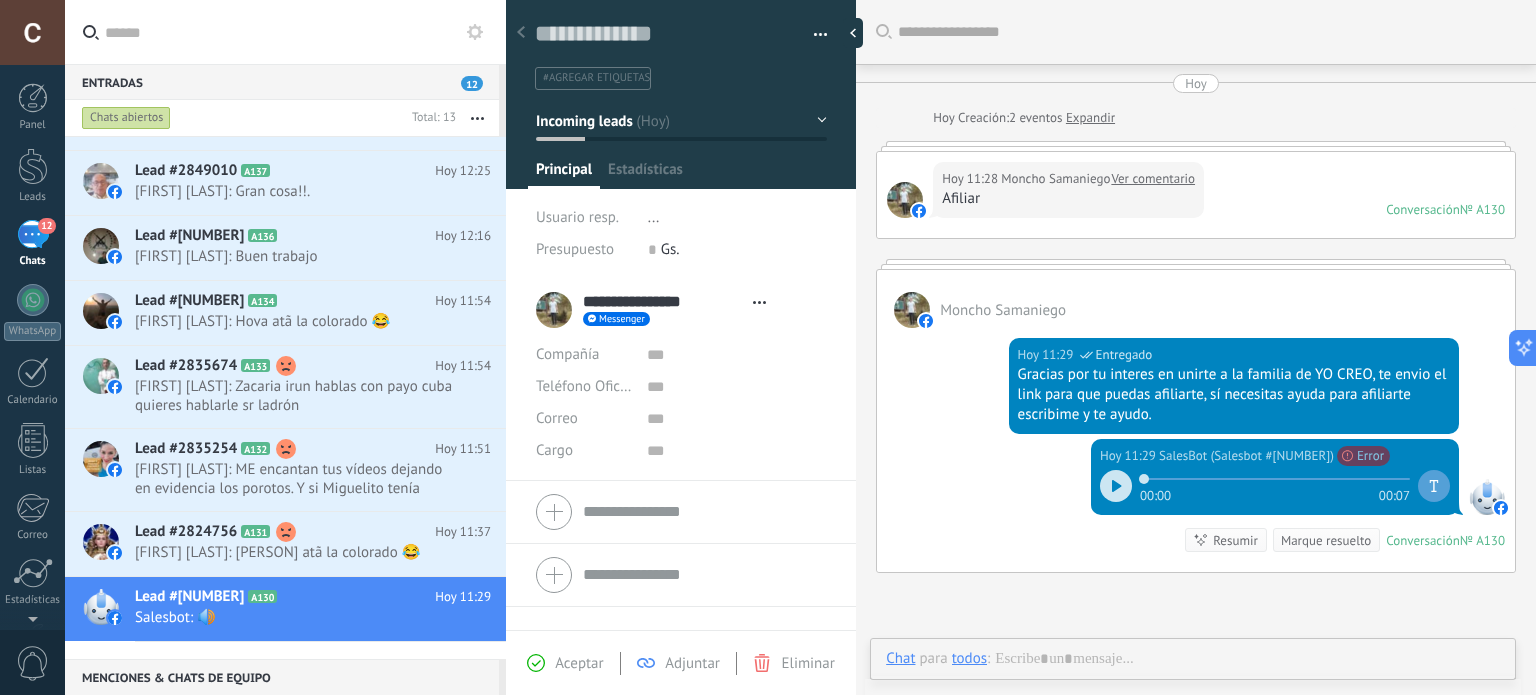 scroll, scrollTop: 156, scrollLeft: 0, axis: vertical 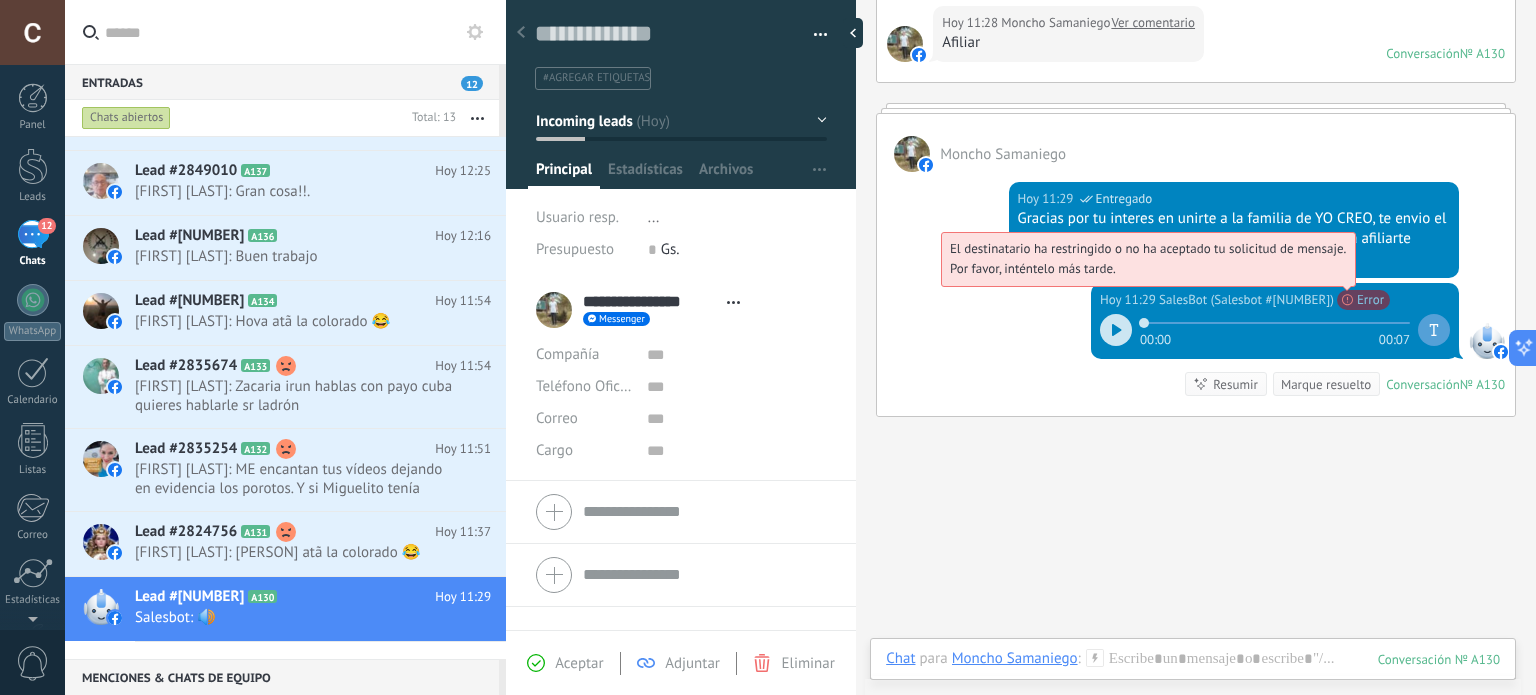click on "El destinatario ha restringido o no ha aceptado tu solicitud de mensaje. Por favor, inténtelo más tarde." at bounding box center (1147, 258) 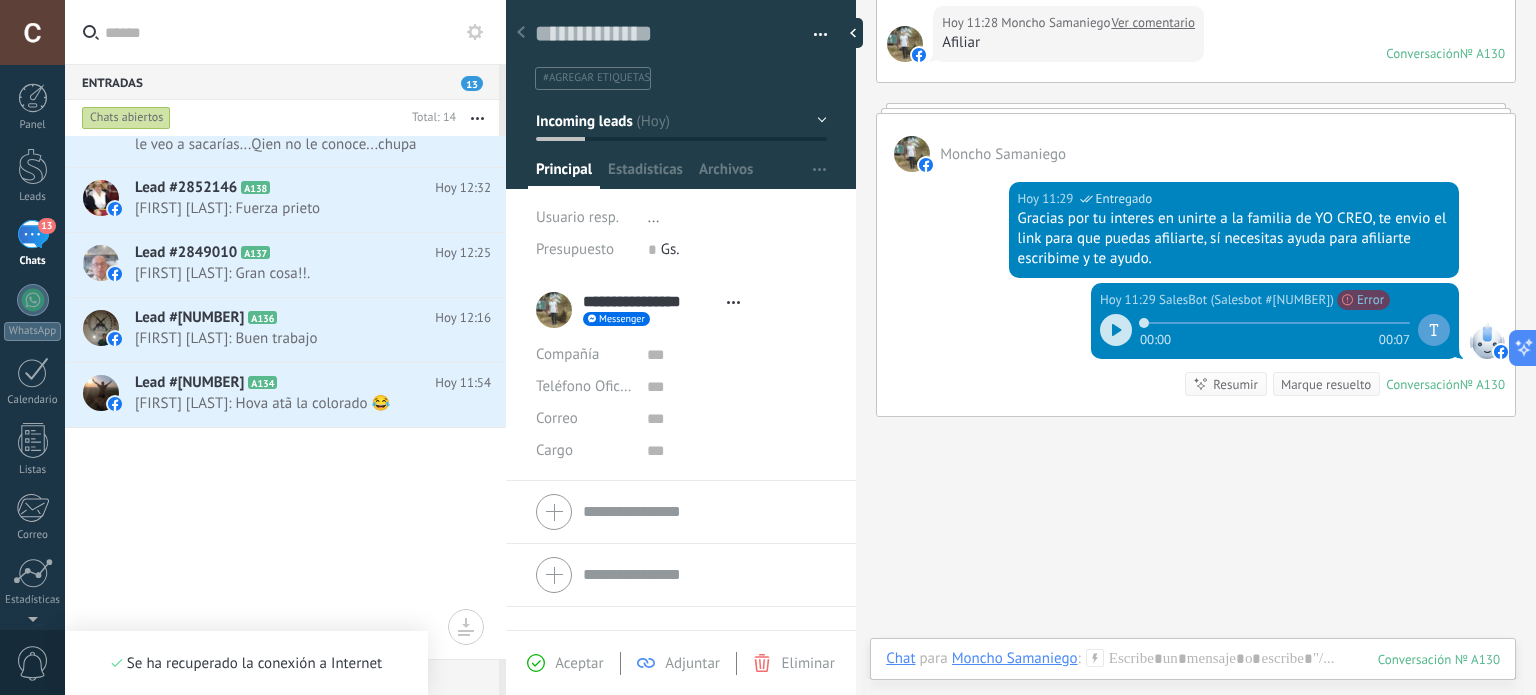 scroll, scrollTop: 0, scrollLeft: 0, axis: both 